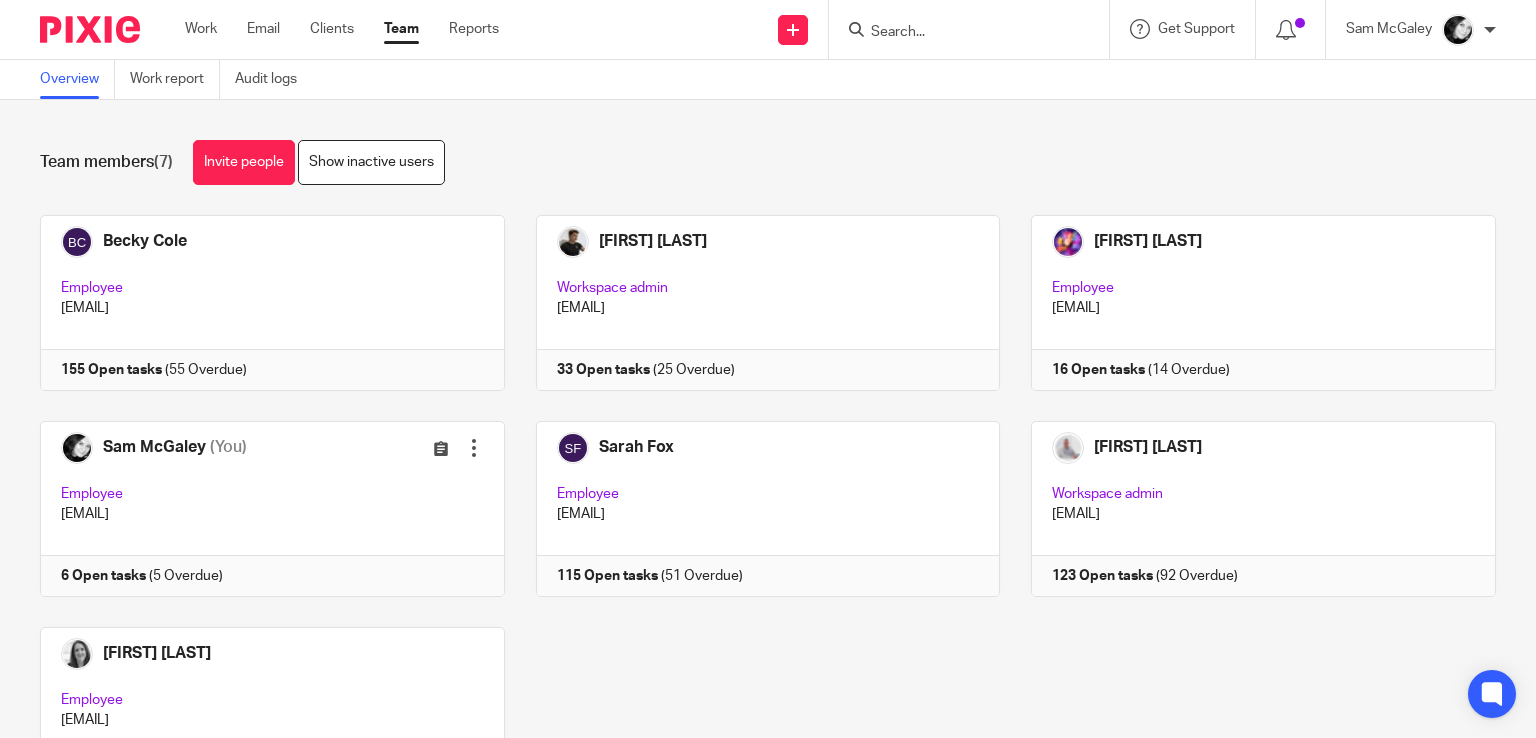scroll, scrollTop: 0, scrollLeft: 0, axis: both 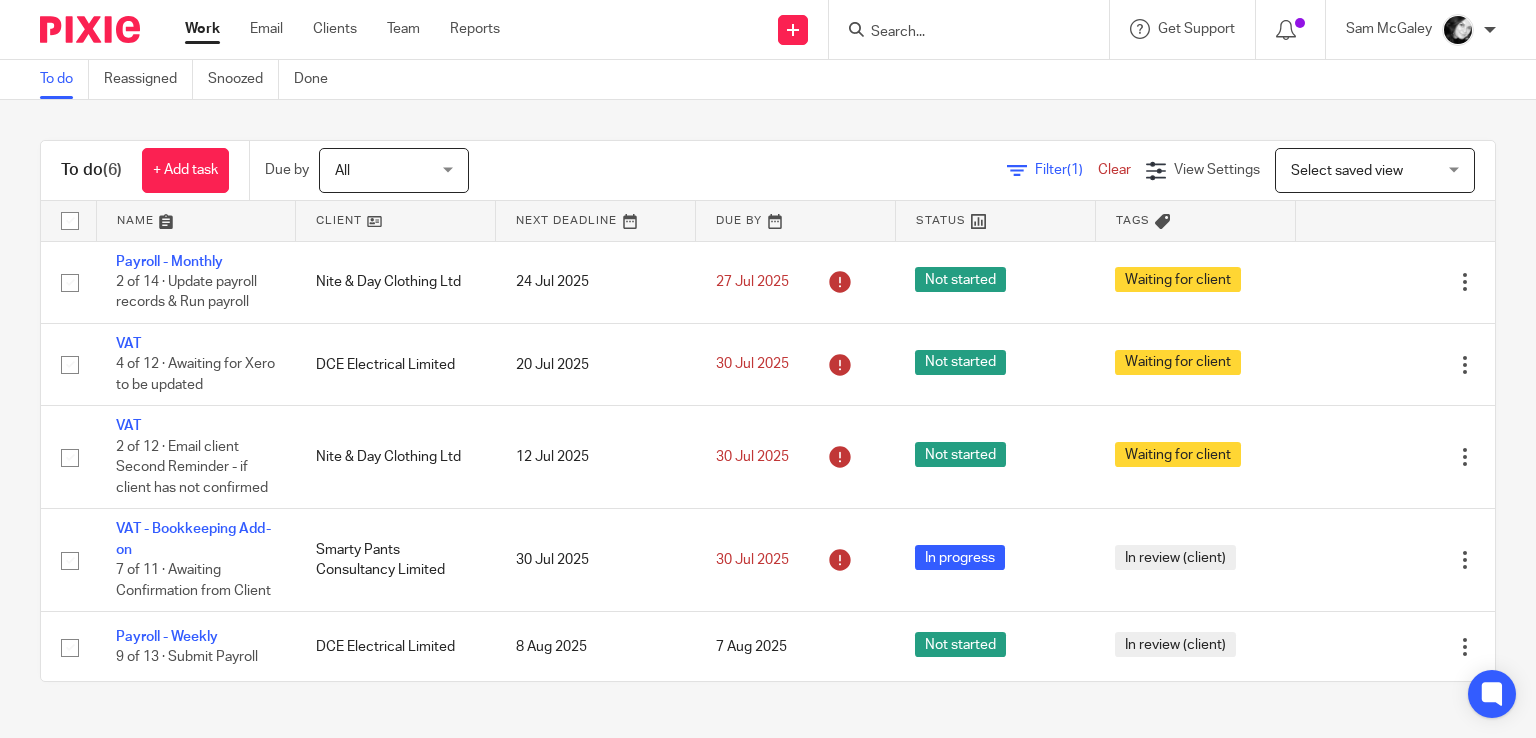 click on "Select saved view
Select saved view" at bounding box center (1375, 170) 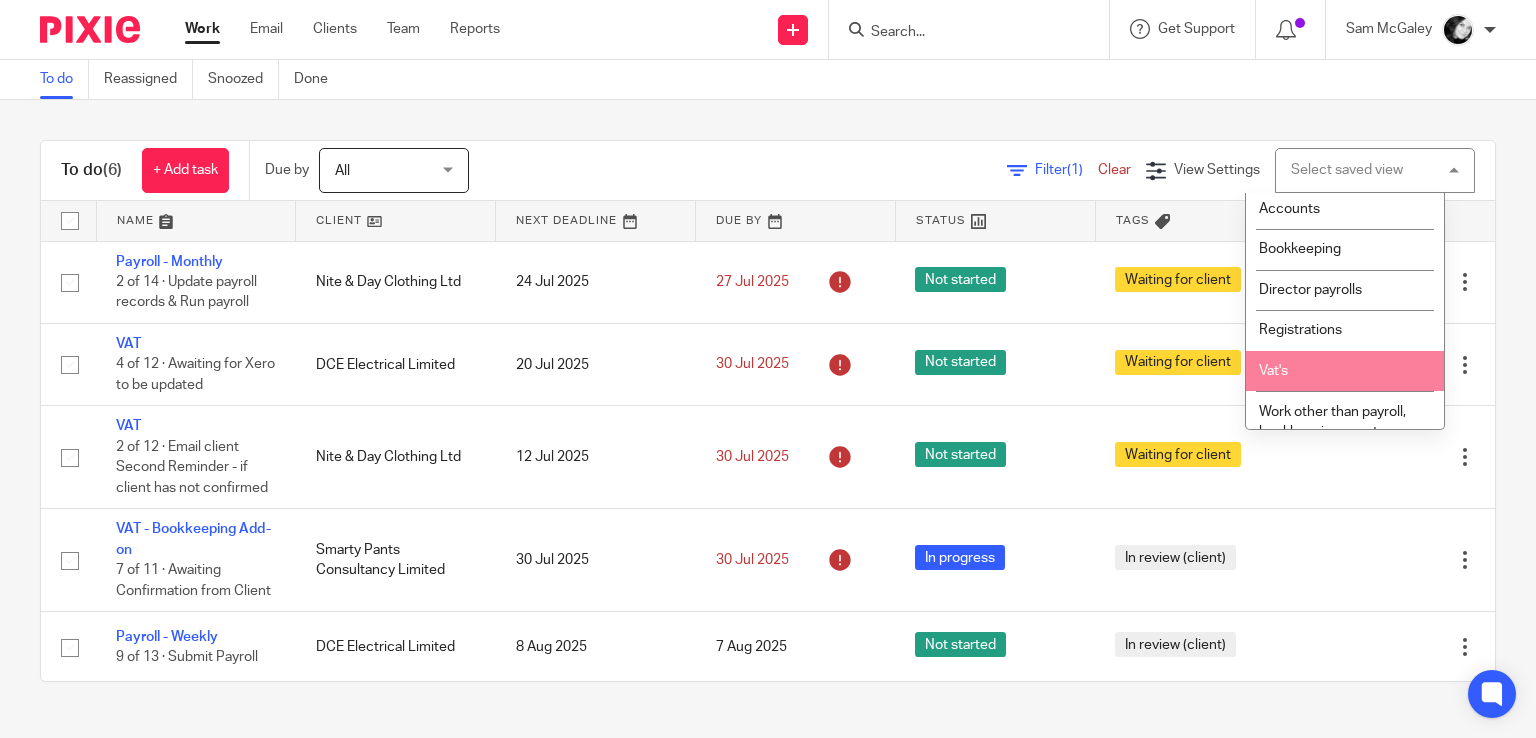 scroll, scrollTop: 0, scrollLeft: 0, axis: both 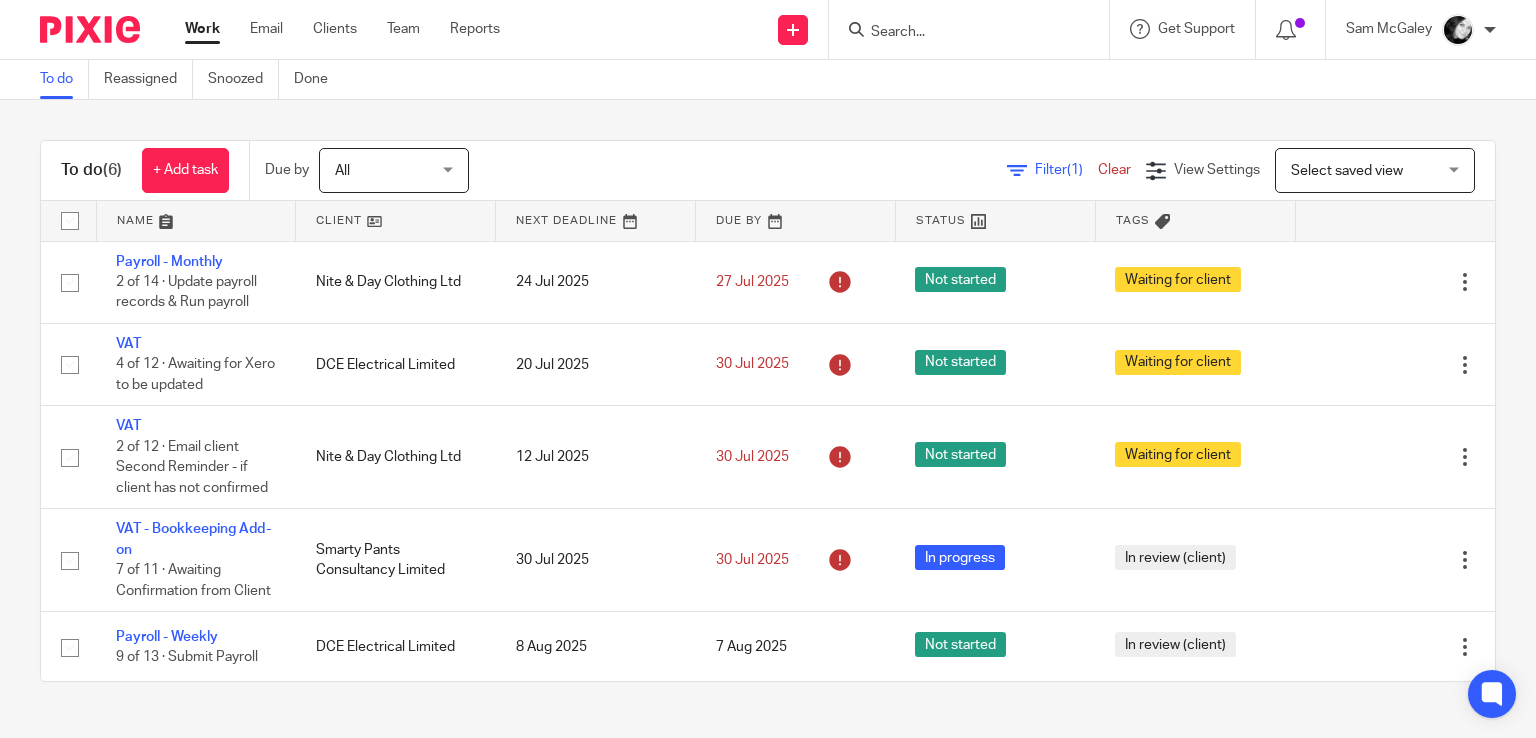 click on "Filter
(1) Clear     View Settings   View Settings     (1) Filters   Clear   Save     Manage saved views
Select saved view
Select saved view
Select saved view
Accounts
Bookkeeping
Director payrolls
Registrations
Vat's
Work other than payroll, bookkeeping or vat" at bounding box center [999, 170] 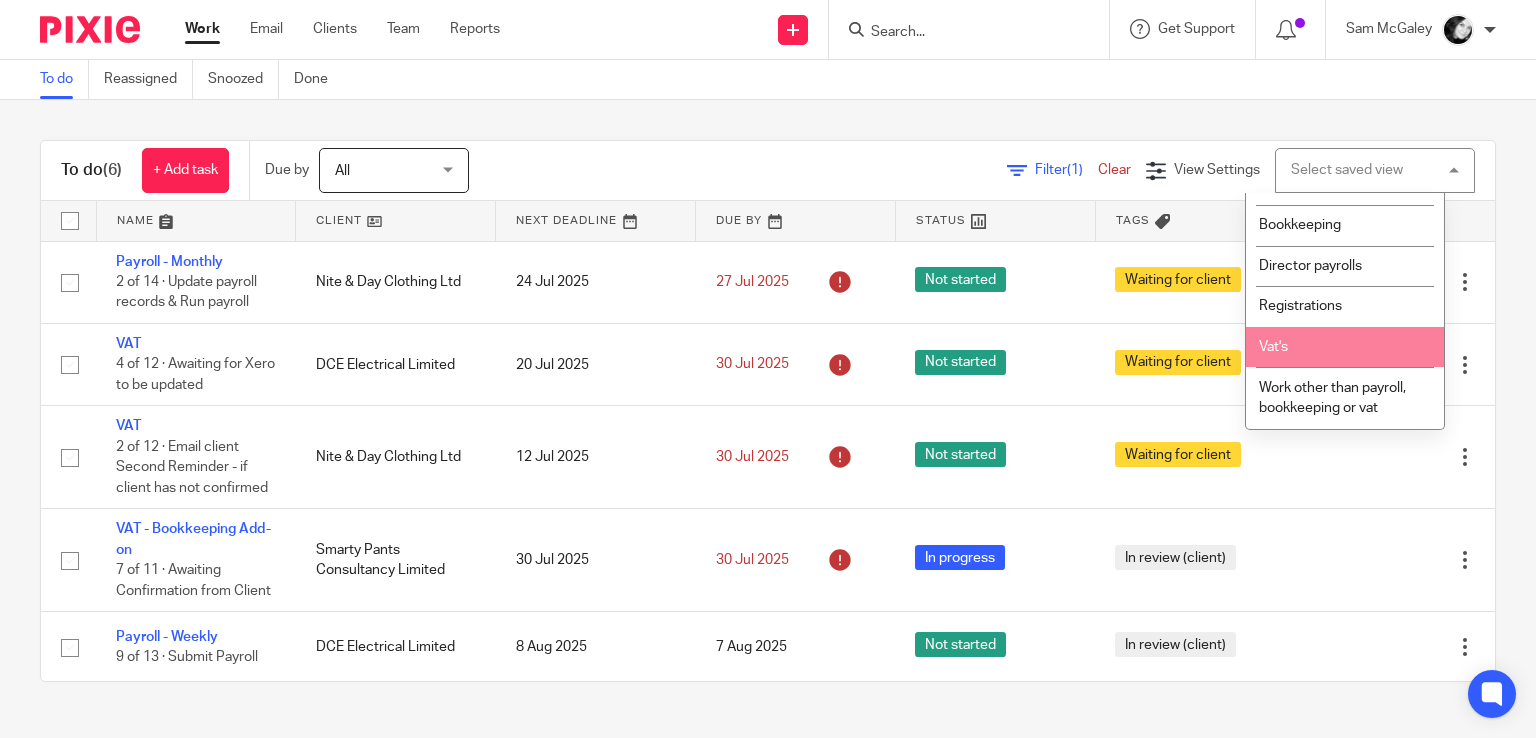 scroll, scrollTop: 0, scrollLeft: 0, axis: both 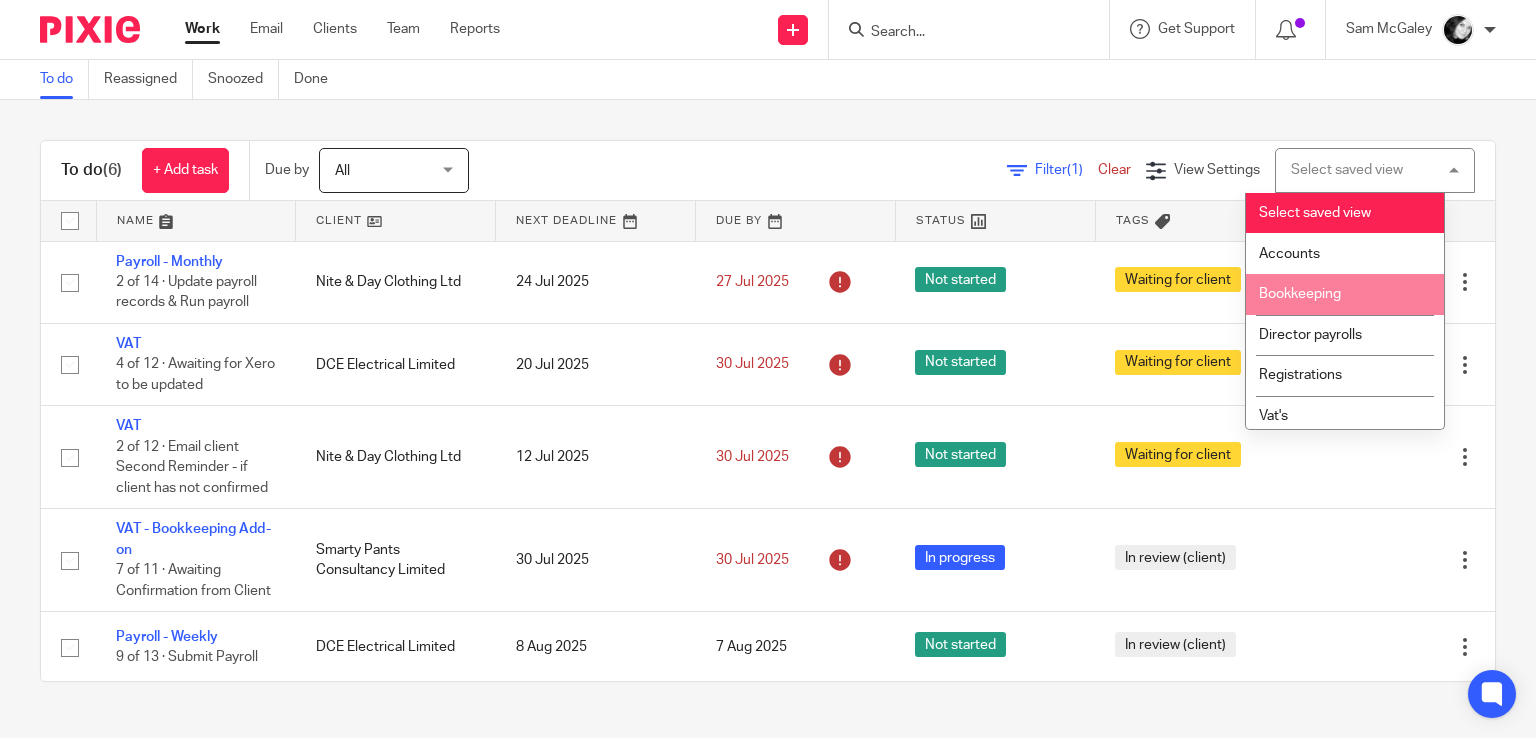 click on "To do
(6)
+ Add task
Due by
All
All
Today
Tomorrow
This week
Next week
This month
Next month
All
all     Filter
(1) Clear     View Settings   View Settings     (1) Filters   Clear   Save     Manage saved views
Select saved view
Select saved view
Select saved view
Accounts
Bookkeeping
Director payrolls
Registrations
Vat's
Work other than payroll, bookkeeping or vat
Name     Client     Next Deadline     Due By     Status   Tags
No client selected
No client selected" at bounding box center (768, 411) 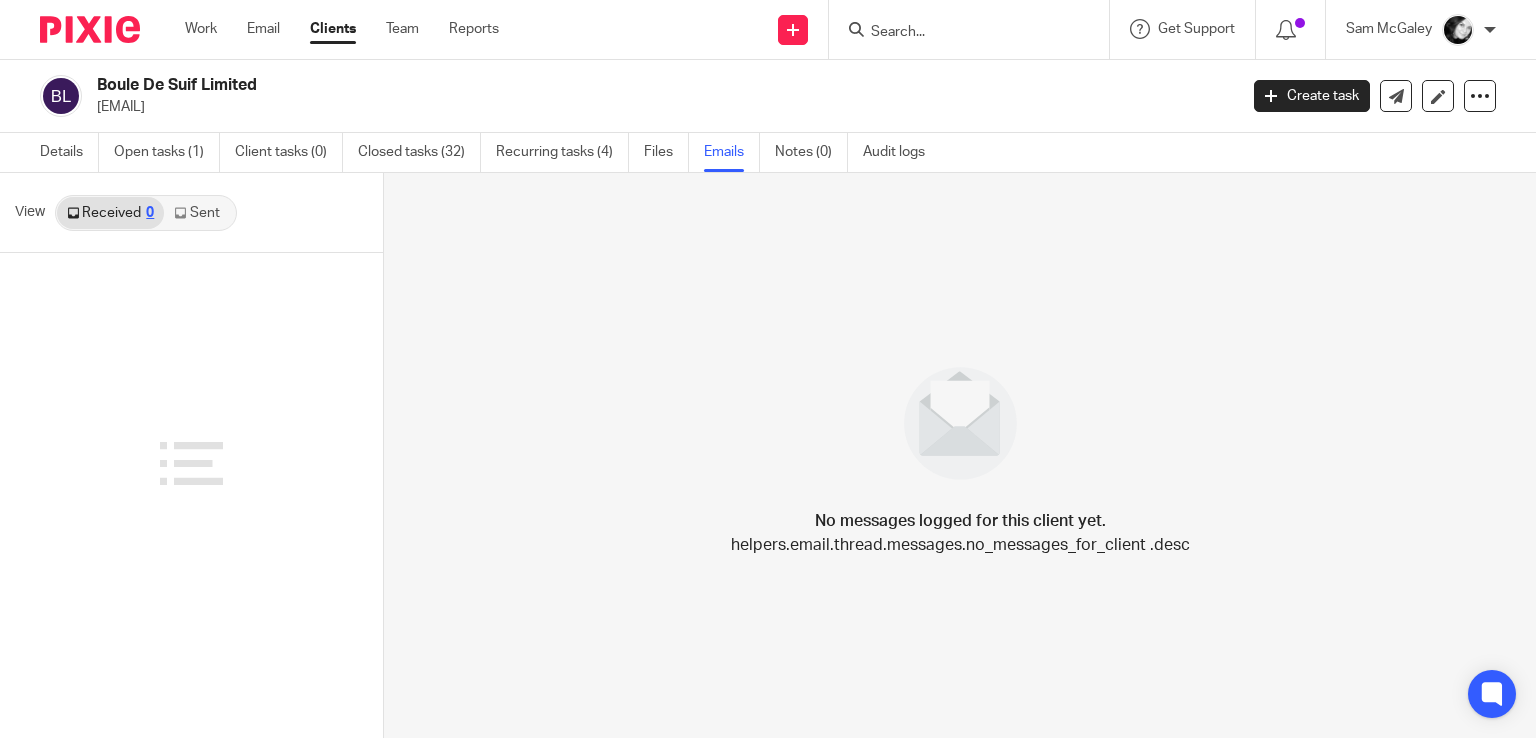 scroll, scrollTop: 0, scrollLeft: 0, axis: both 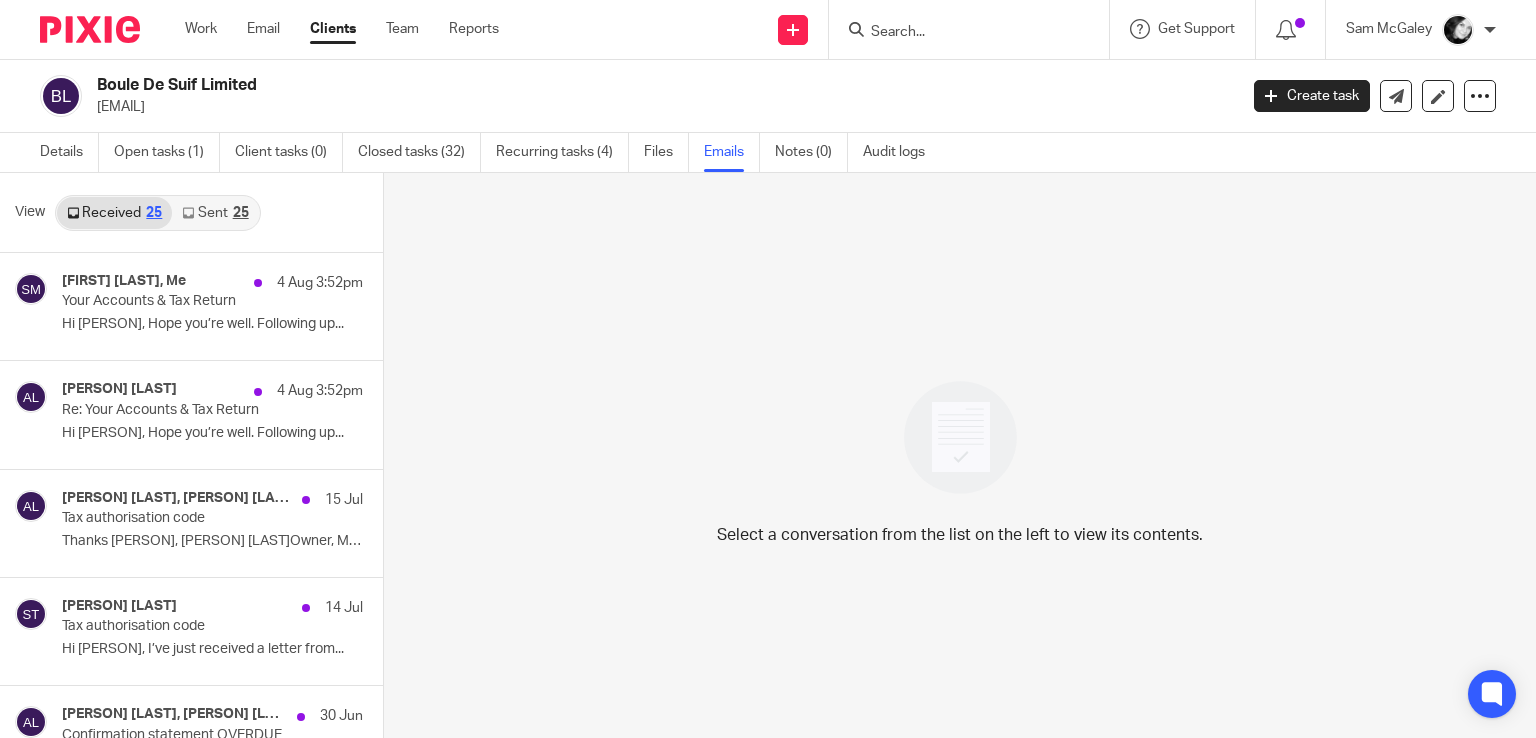 click at bounding box center [959, 33] 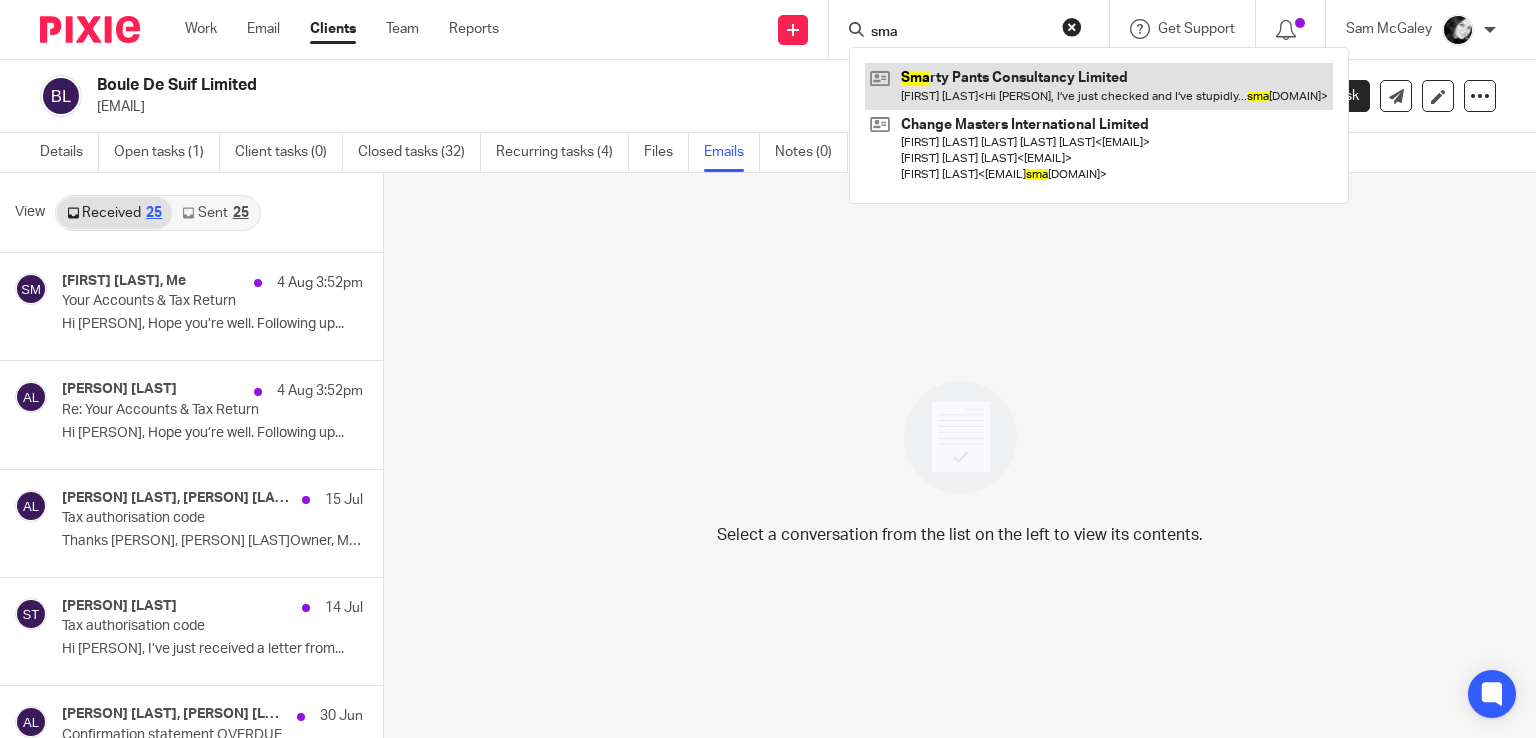 type on "sma" 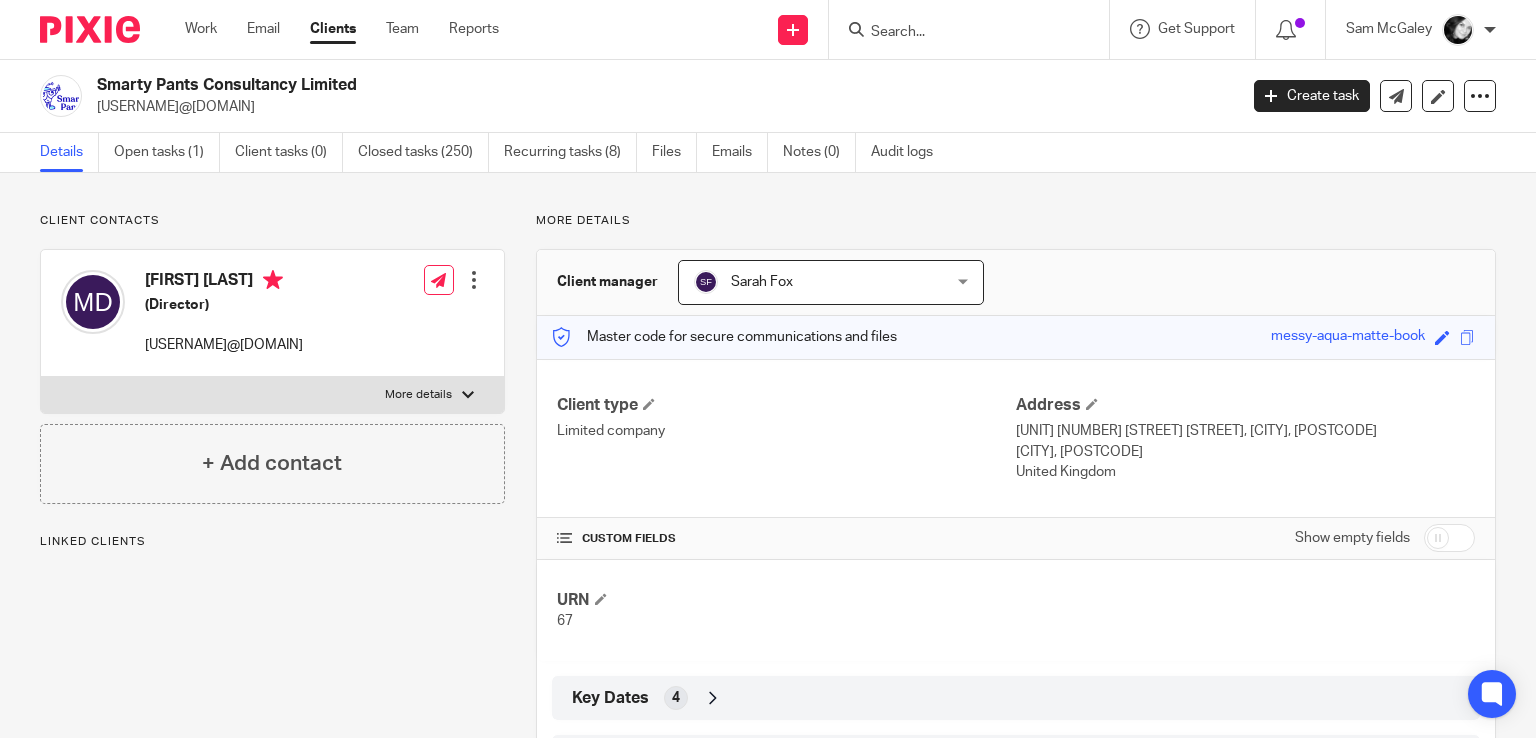 scroll, scrollTop: 0, scrollLeft: 0, axis: both 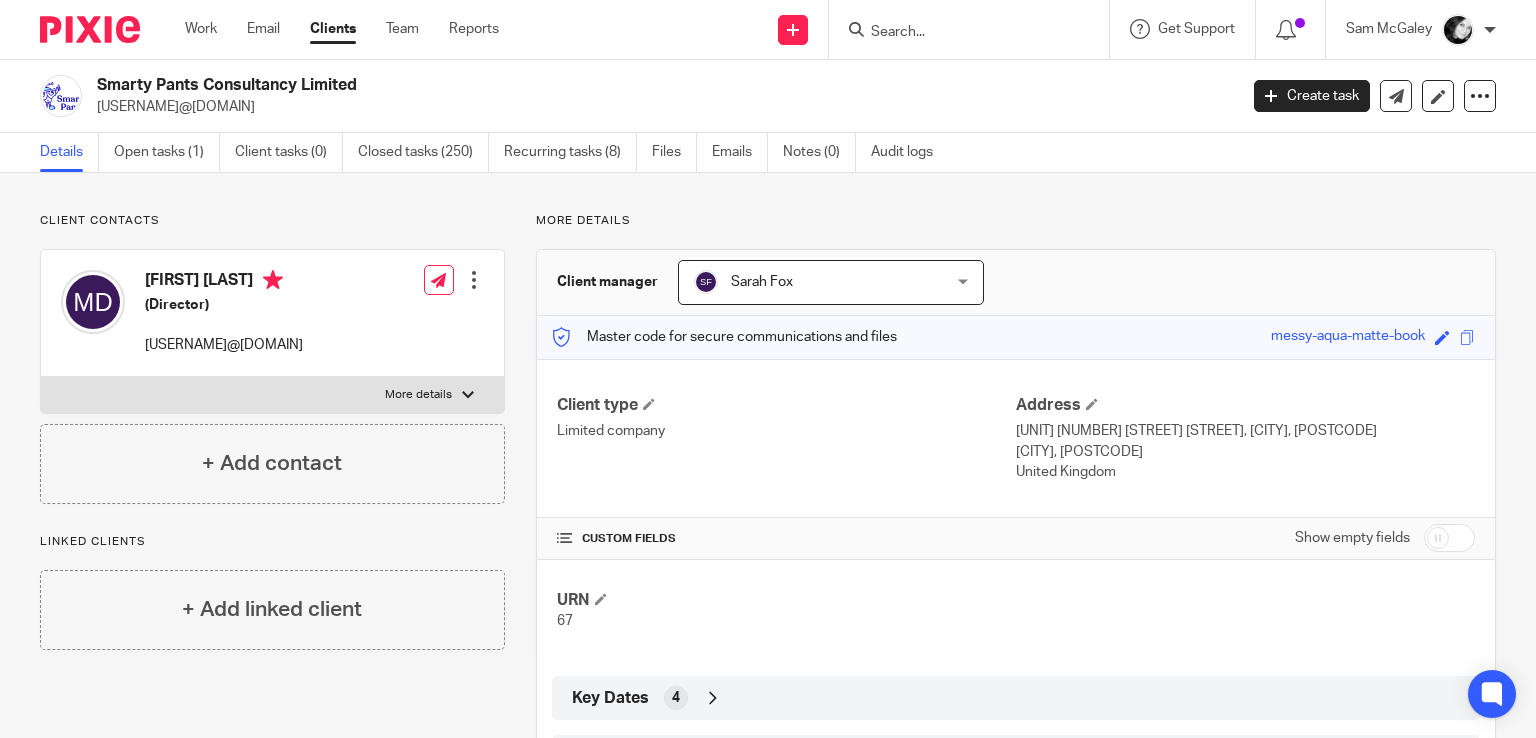 click on "Client contacts
Marty Davies
(Director)
marty@smartypantsmarty.com
Edit contact
Create client from contact
Export data
Delete contact
More details
DOB
1 Jun 1986
UTR" at bounding box center (768, 592) 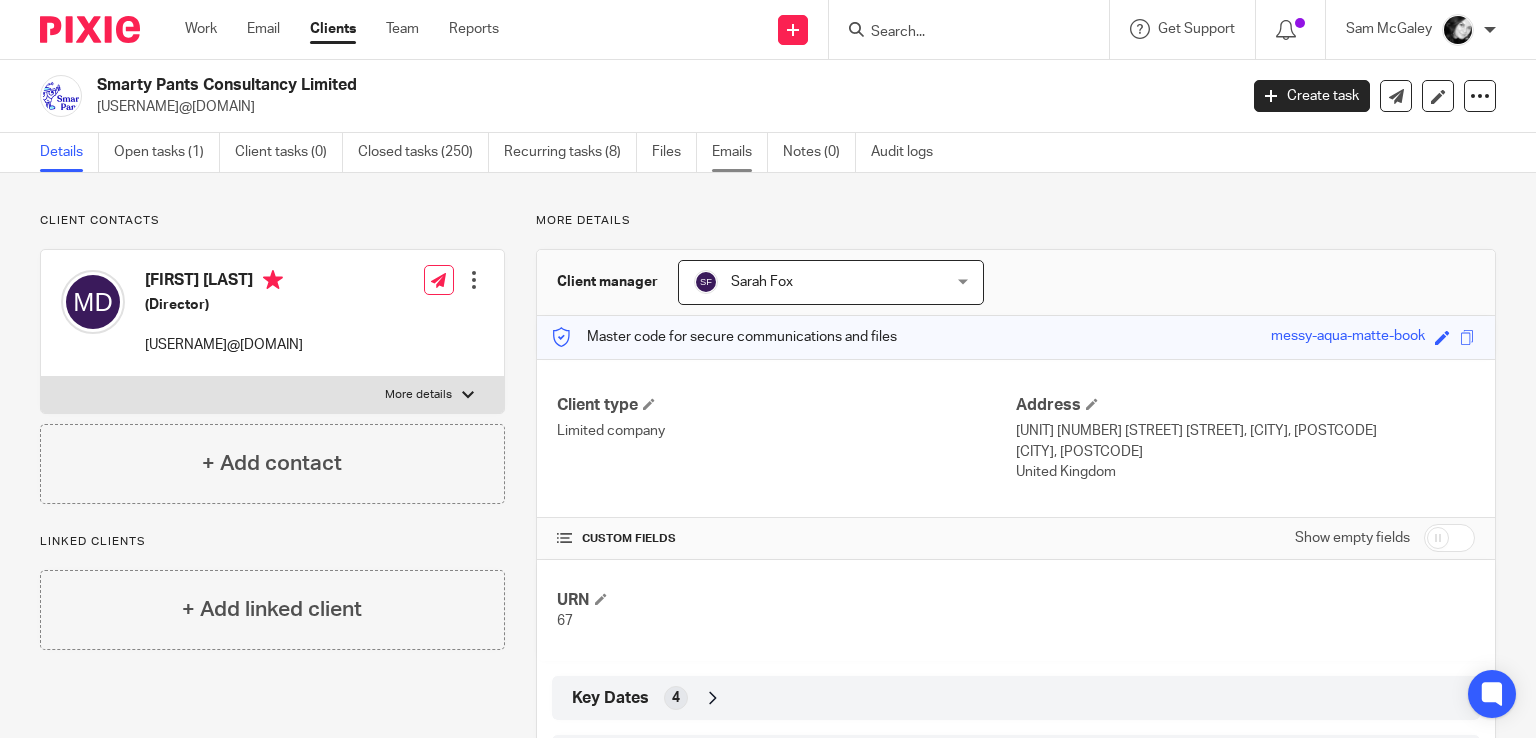 click on "Emails" at bounding box center (740, 152) 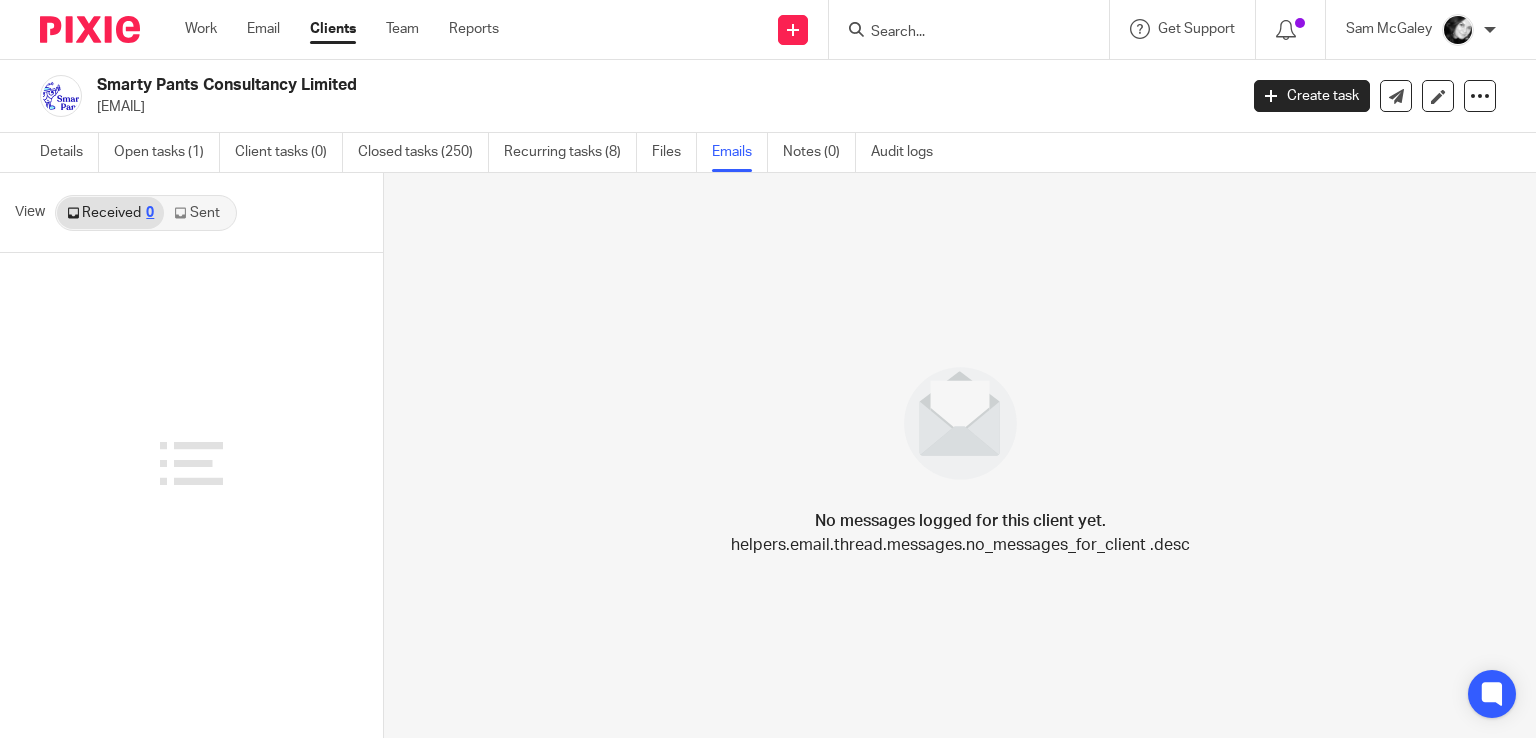 scroll, scrollTop: 0, scrollLeft: 0, axis: both 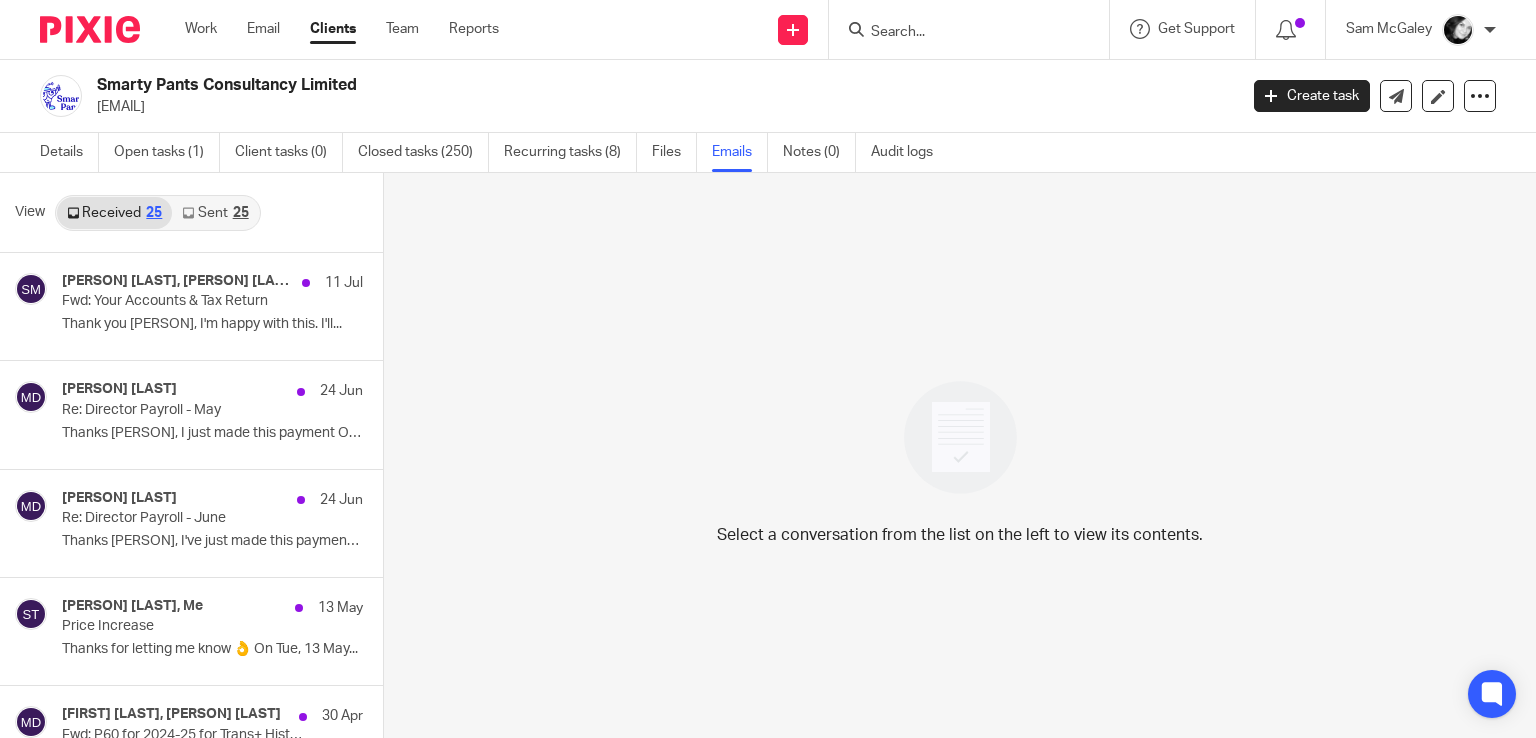 click on "Sent
25" at bounding box center (215, 213) 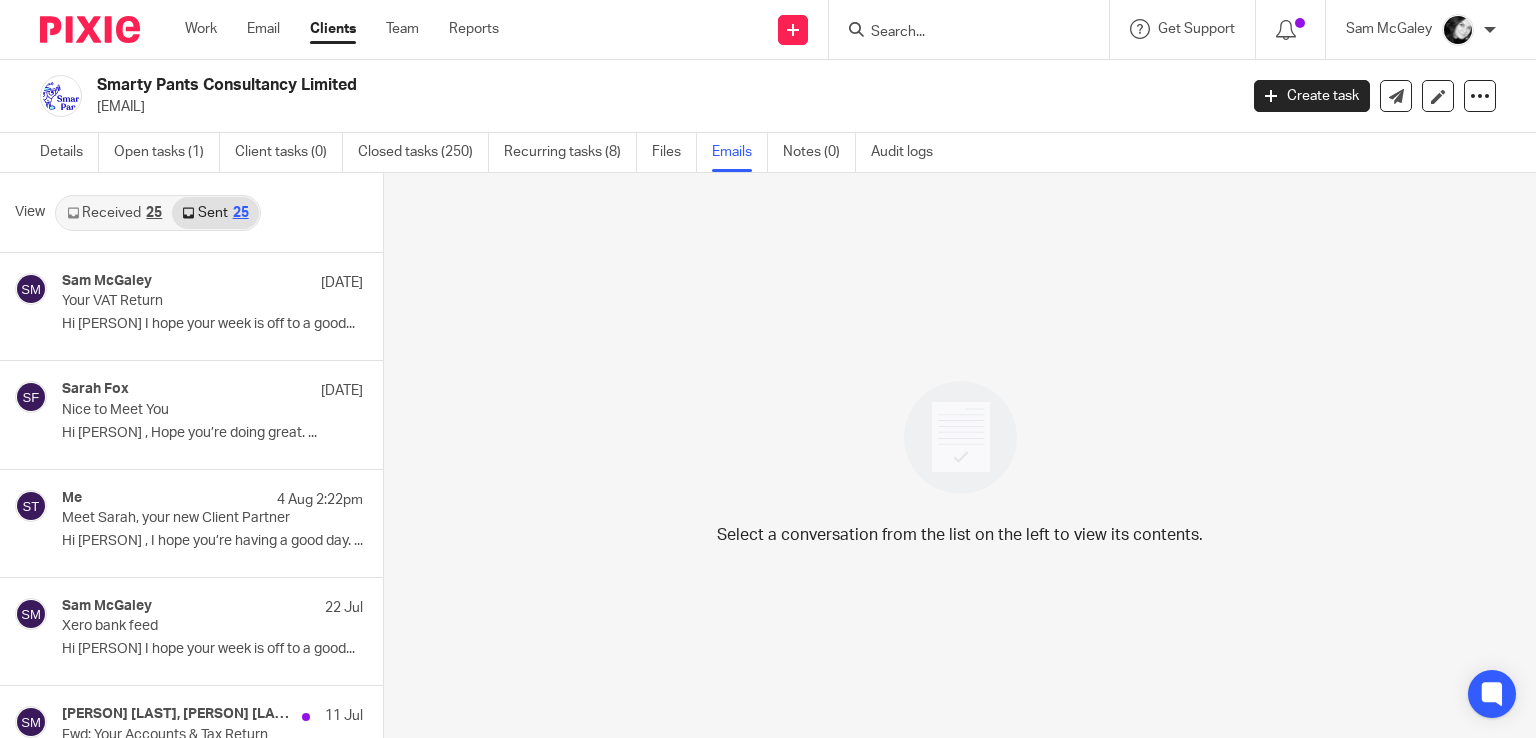 scroll, scrollTop: 3, scrollLeft: 0, axis: vertical 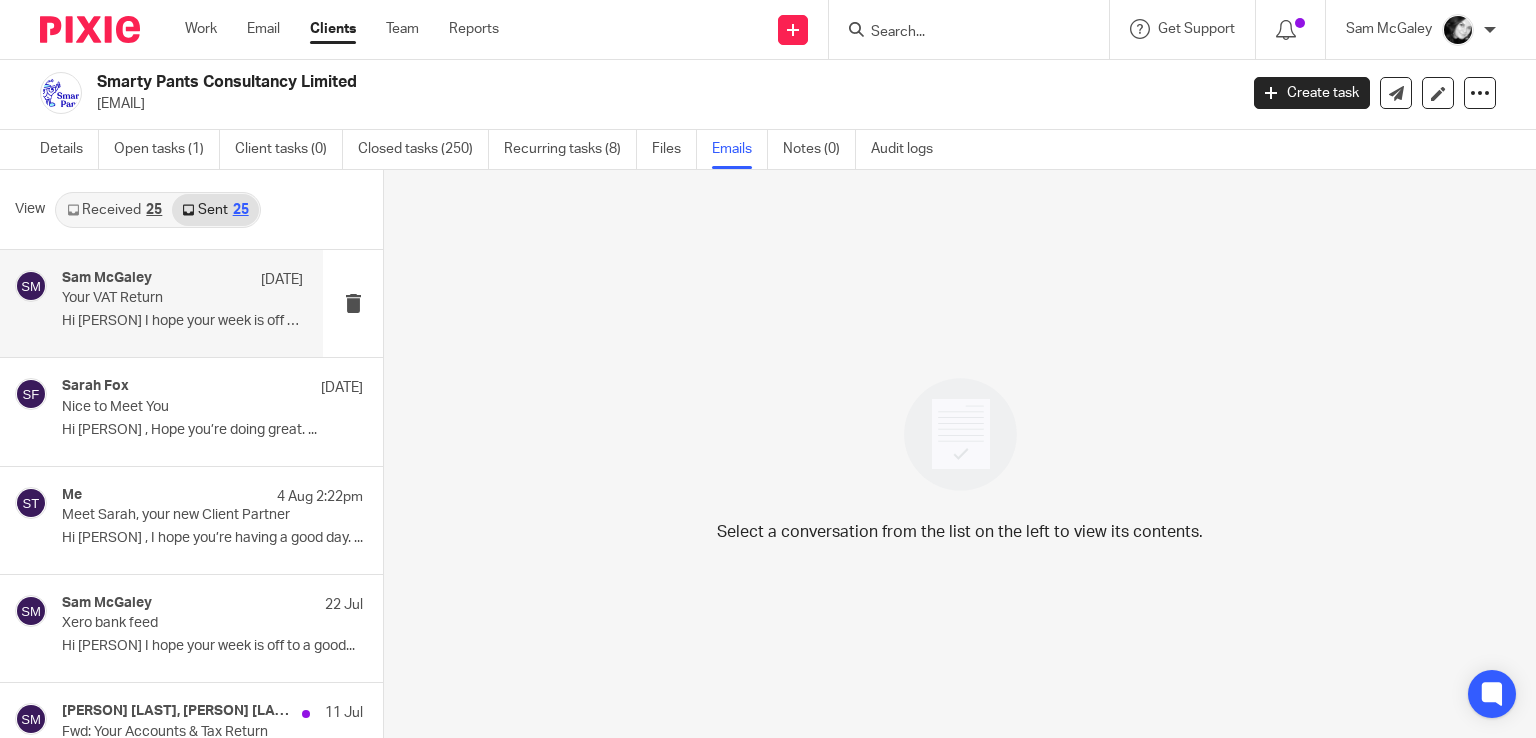click on "5 Aug 12:51pm" at bounding box center (277, 280) 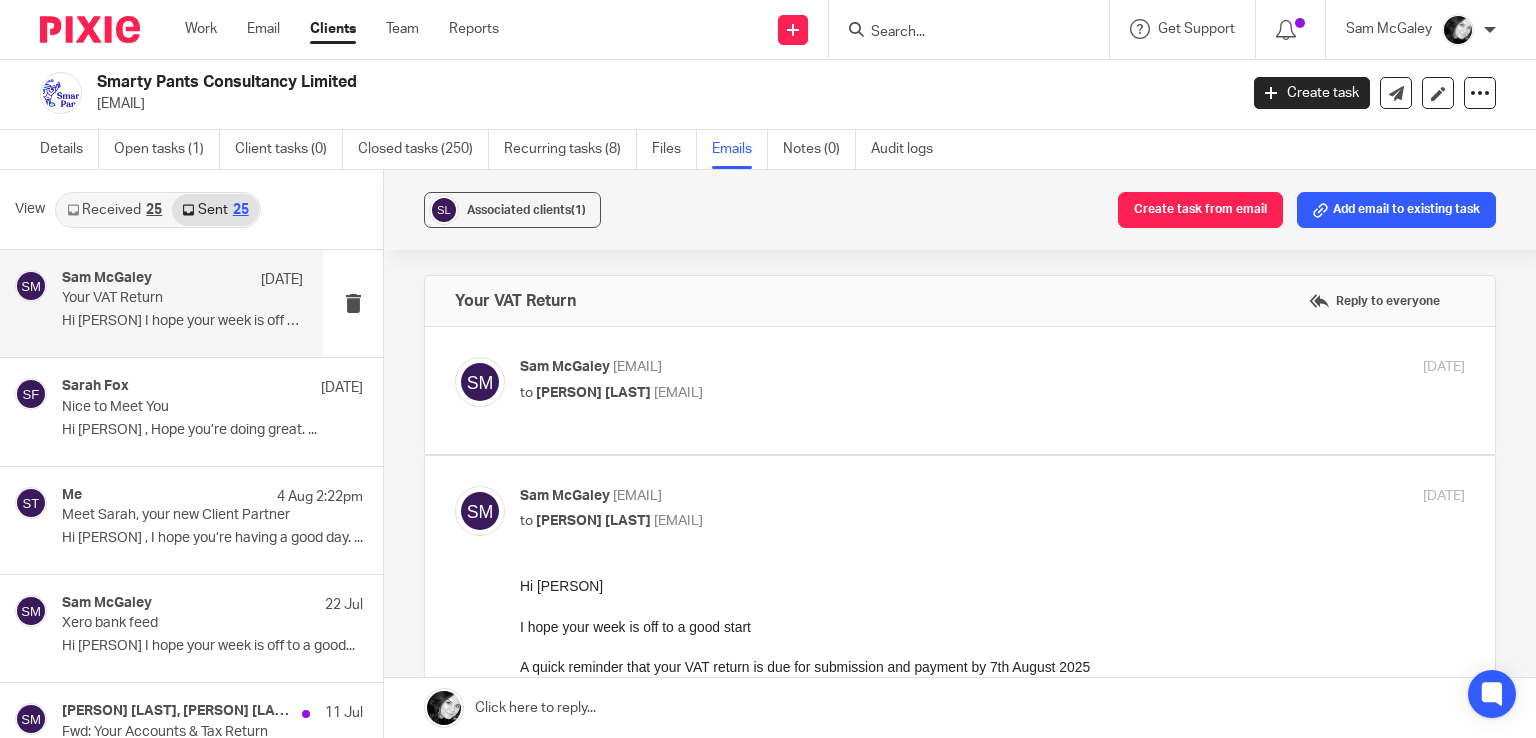 scroll, scrollTop: 0, scrollLeft: 0, axis: both 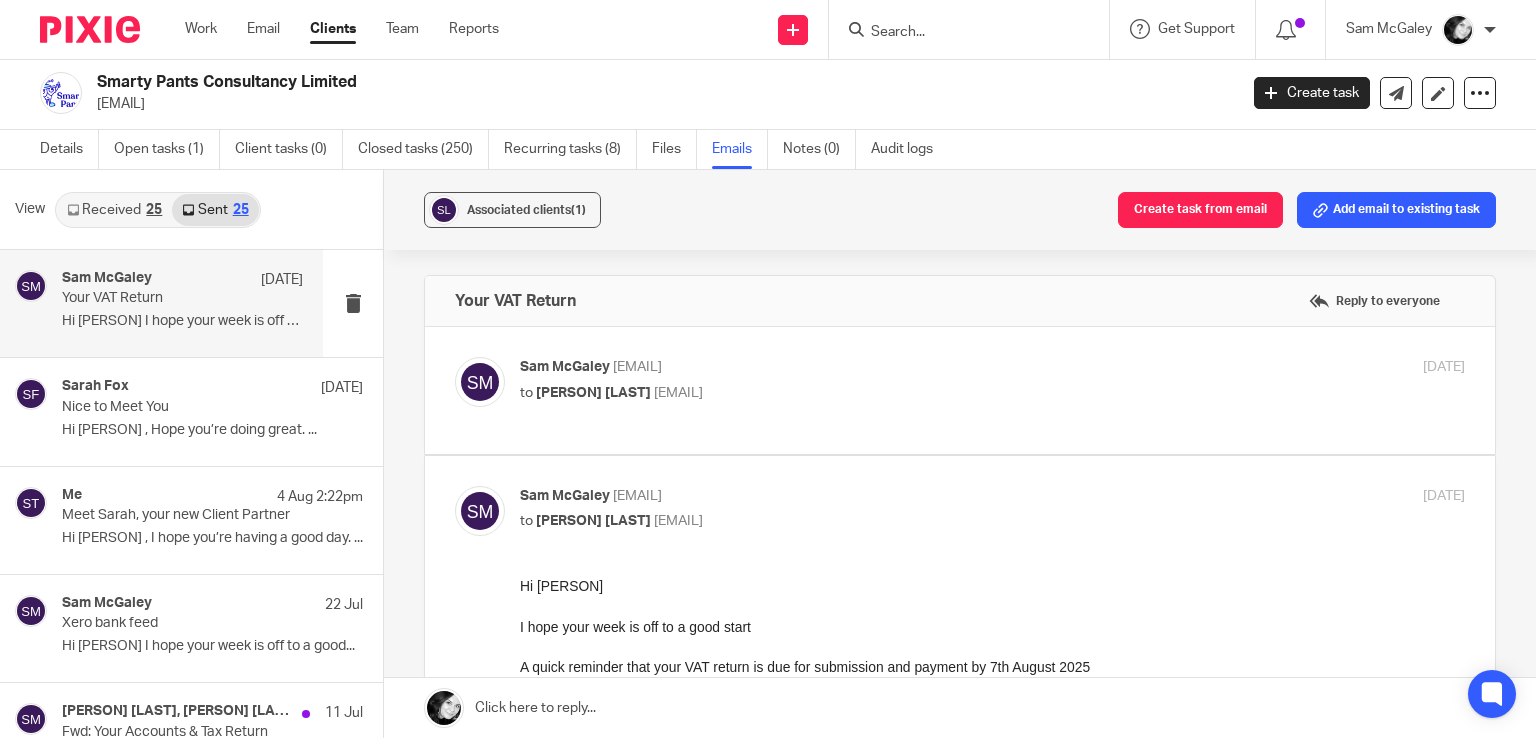 click at bounding box center [959, 33] 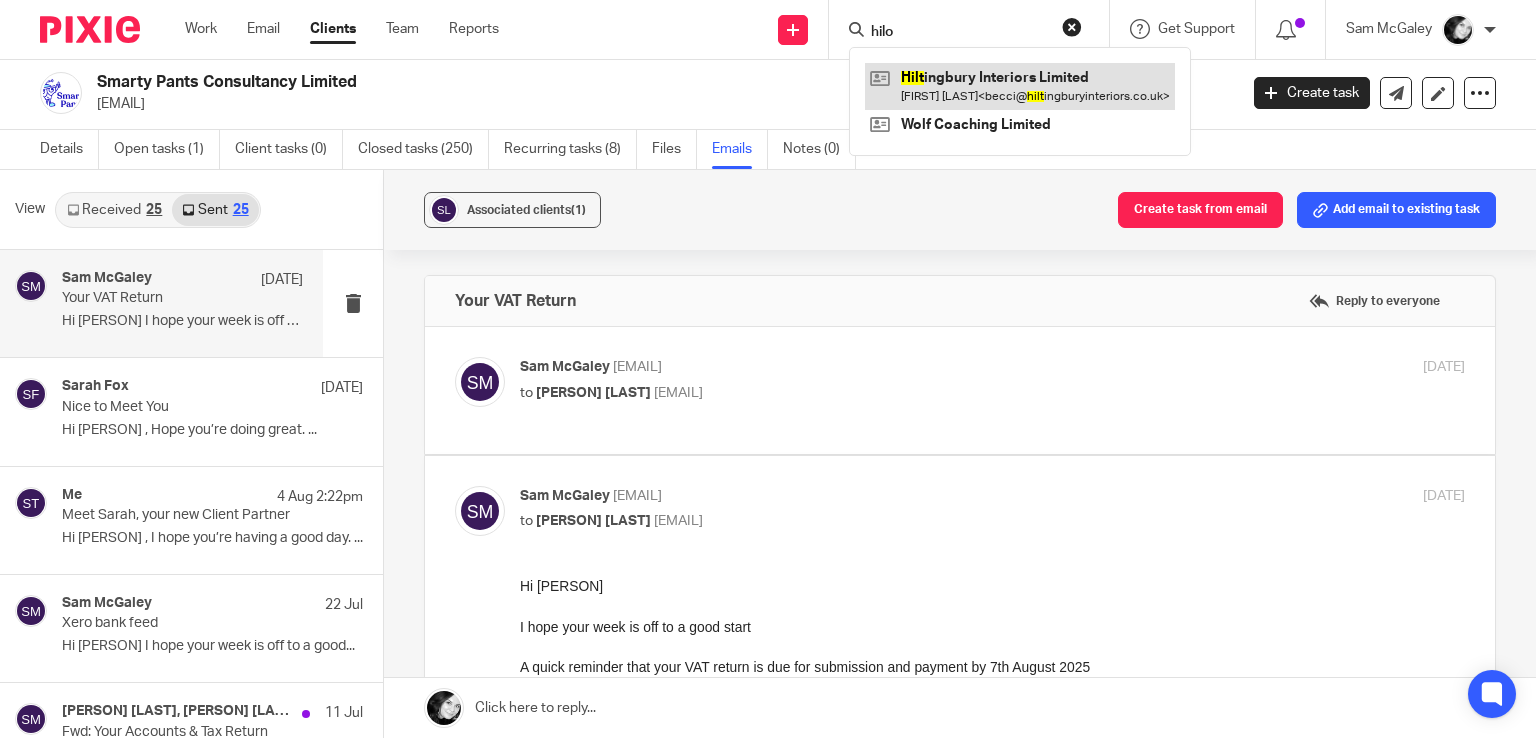 type on "hilo" 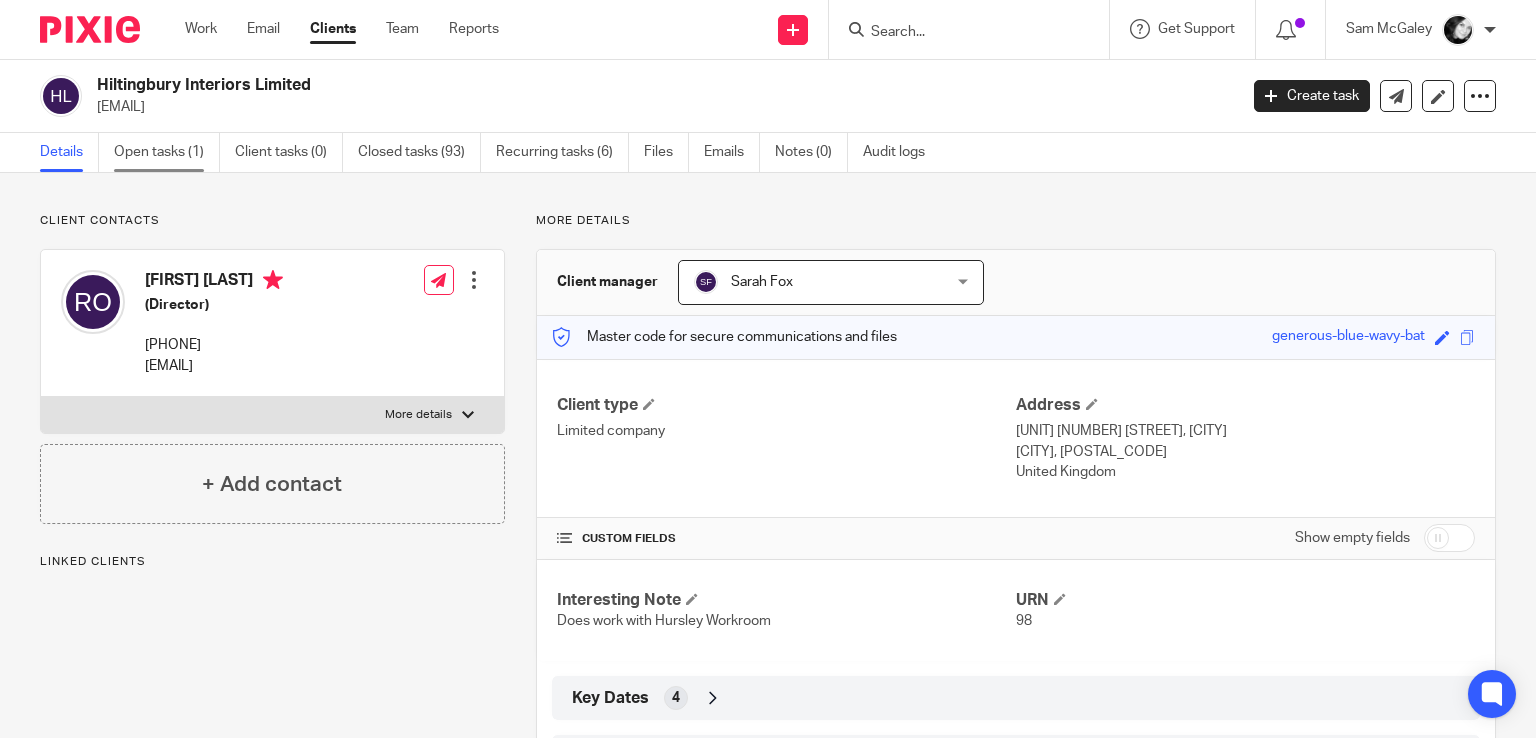 scroll, scrollTop: 0, scrollLeft: 0, axis: both 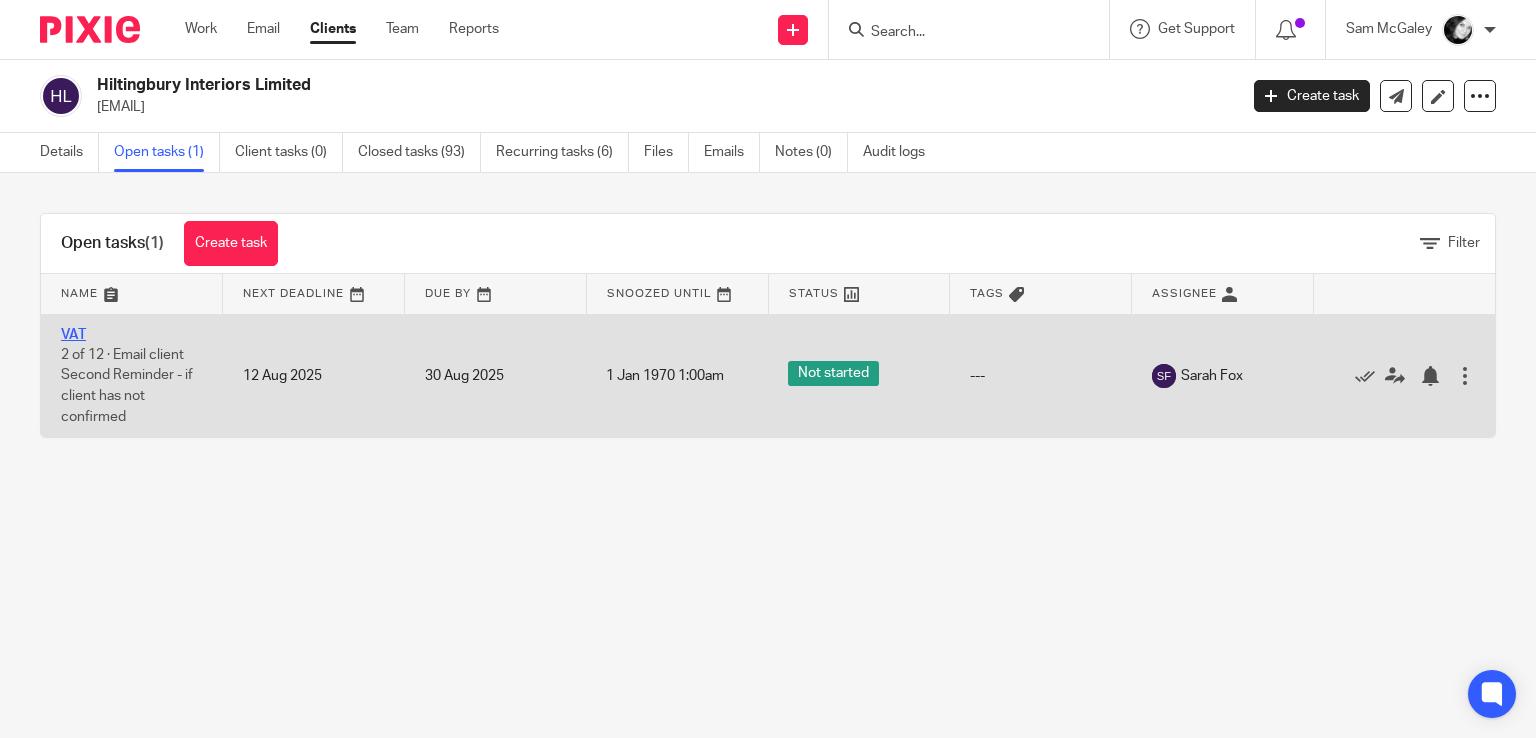 click on "VAT" at bounding box center (73, 335) 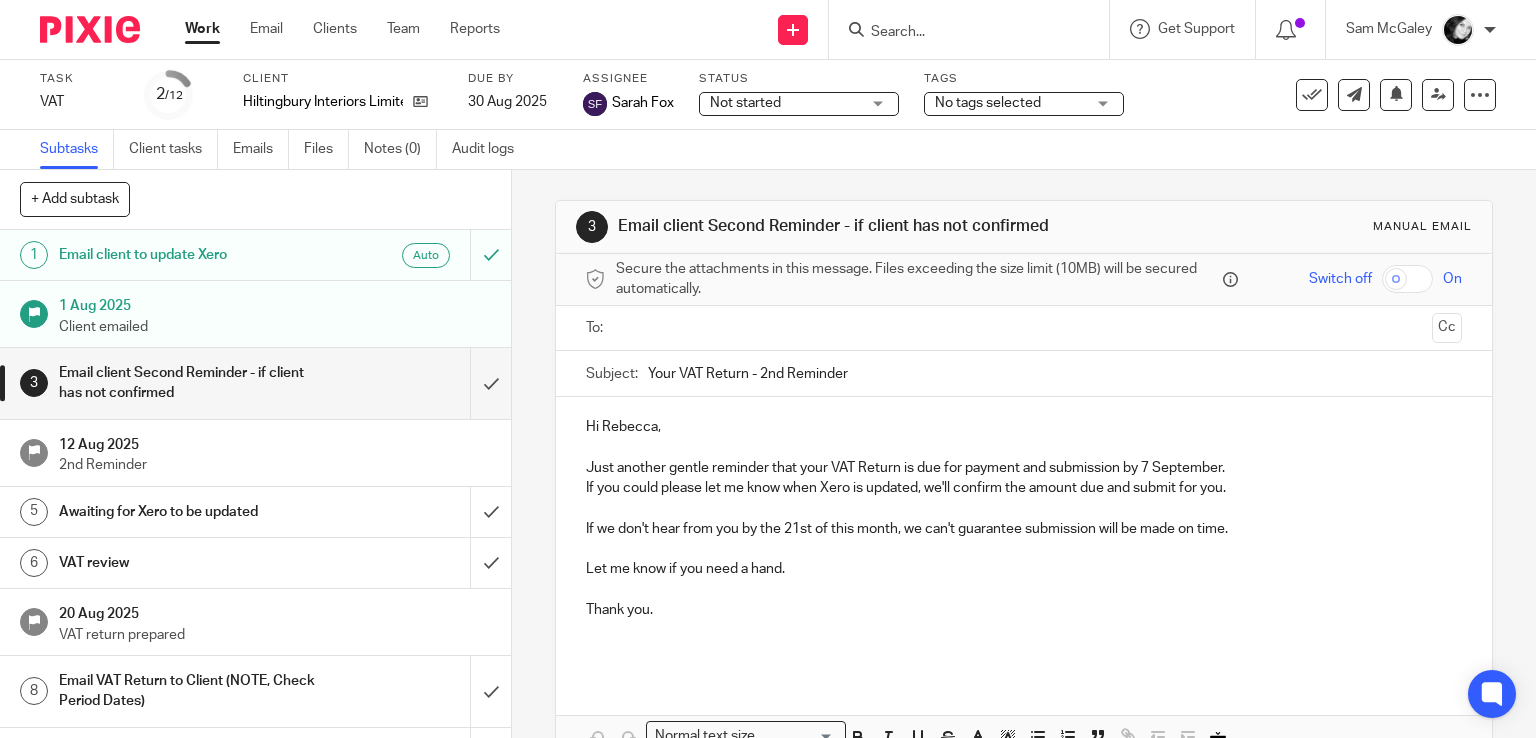 scroll, scrollTop: 0, scrollLeft: 0, axis: both 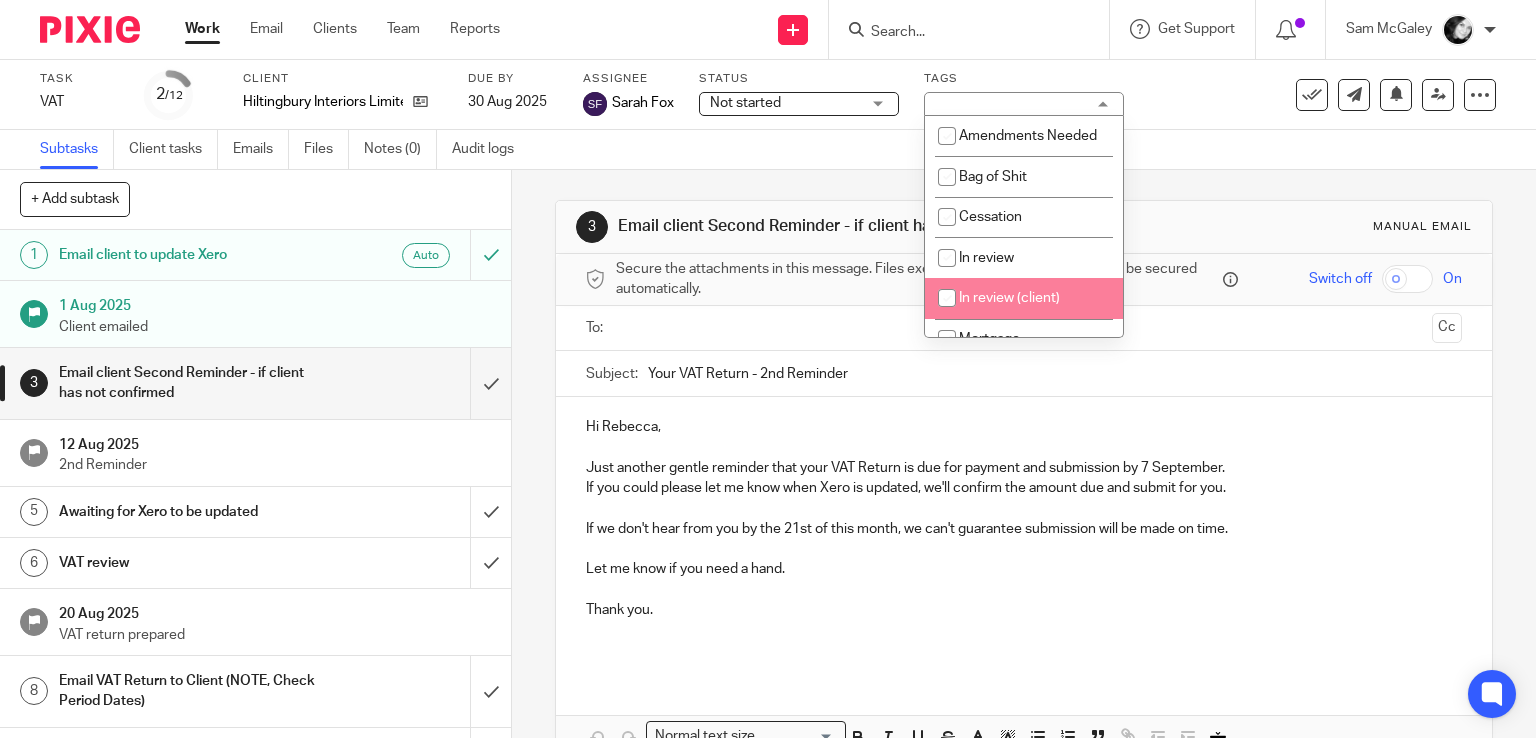 click on "In review (client)" at bounding box center [1024, 298] 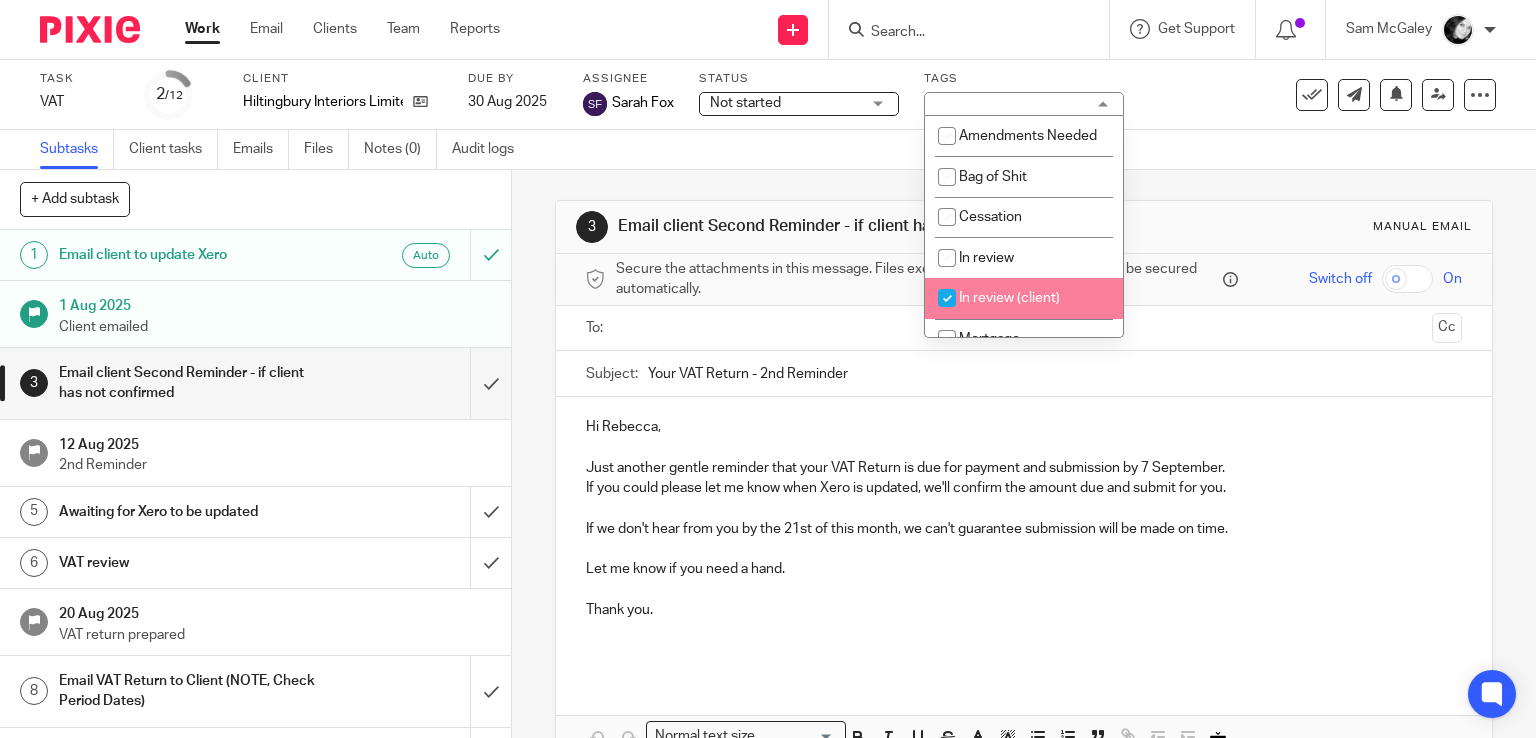 checkbox on "true" 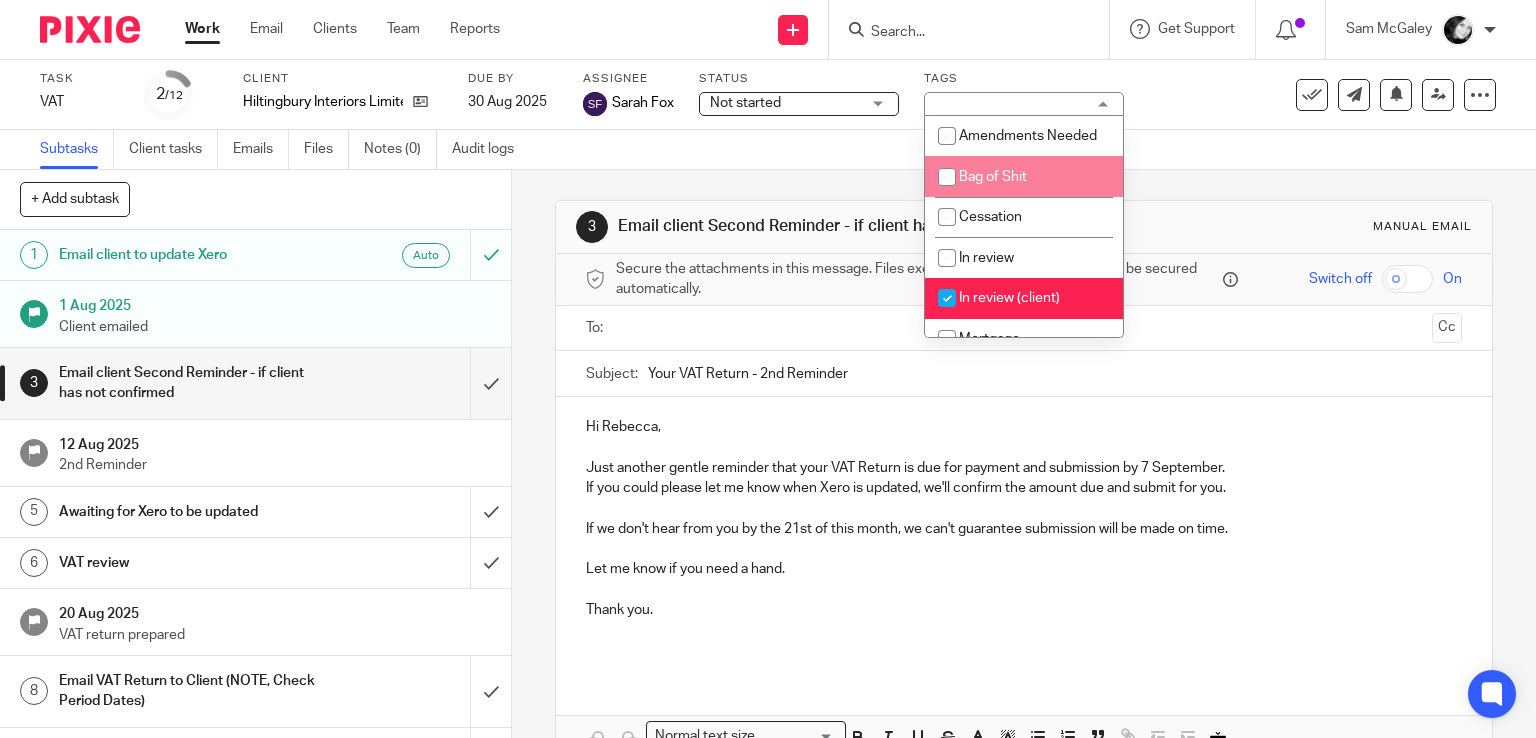click on "Not started
Not started" at bounding box center [799, 104] 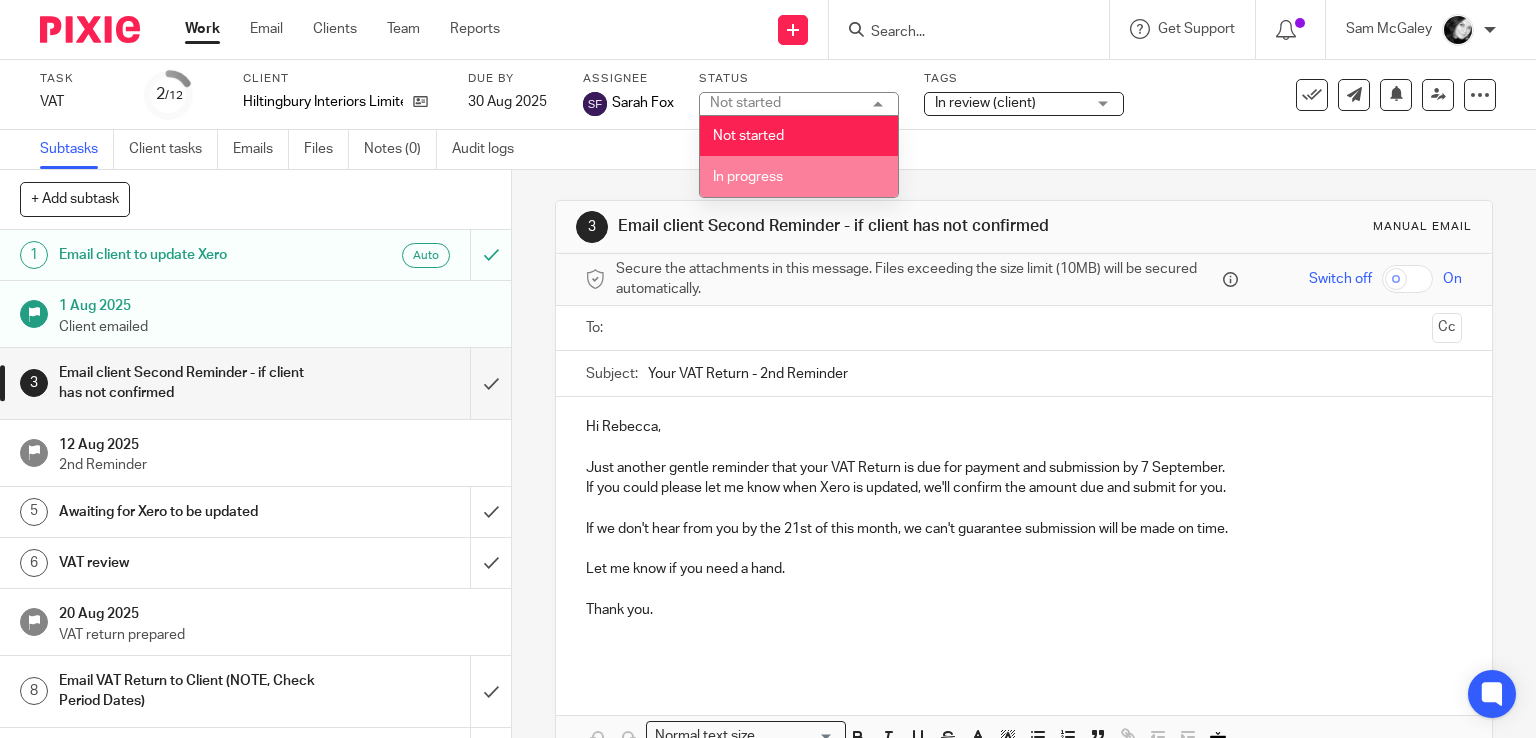 click on "In progress" at bounding box center (799, 176) 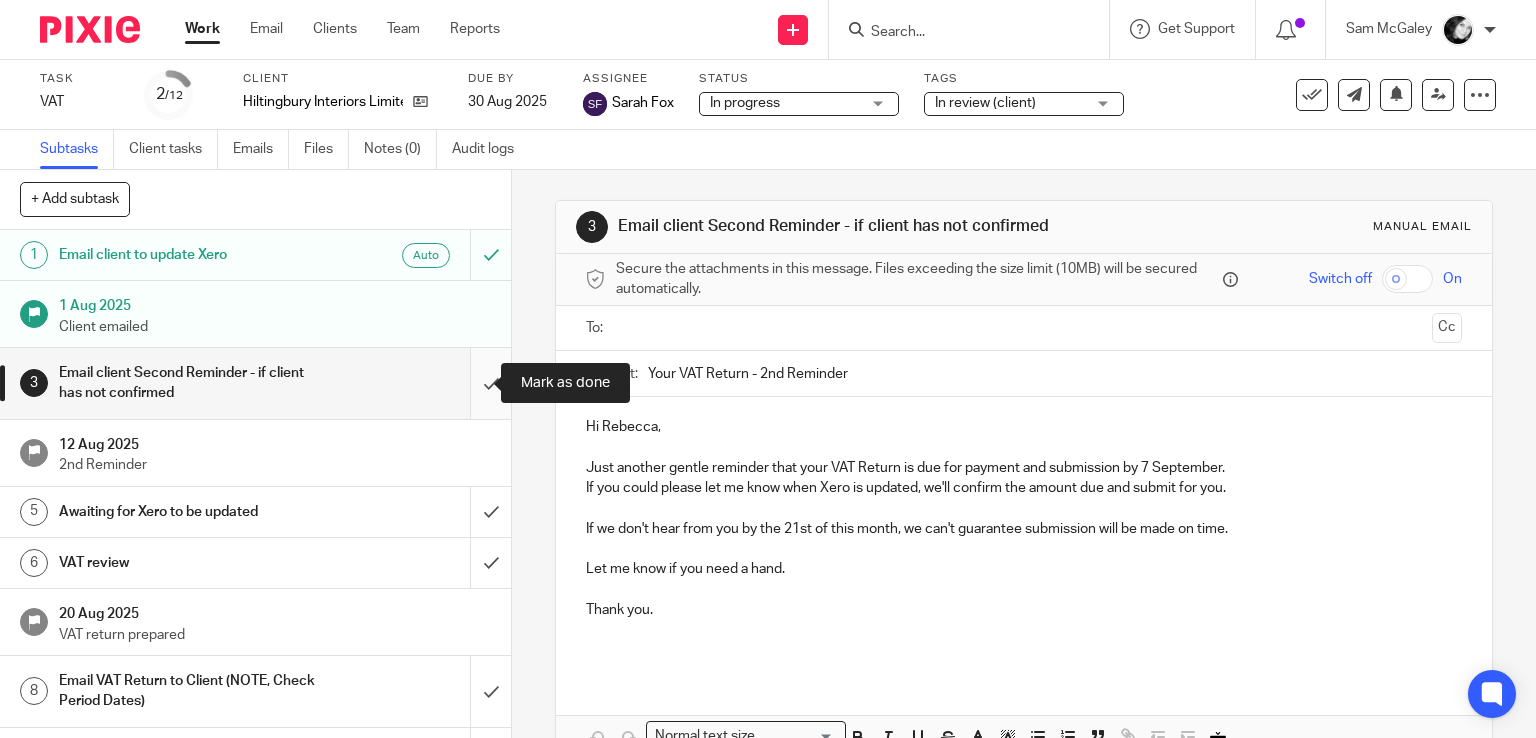 click at bounding box center [255, 383] 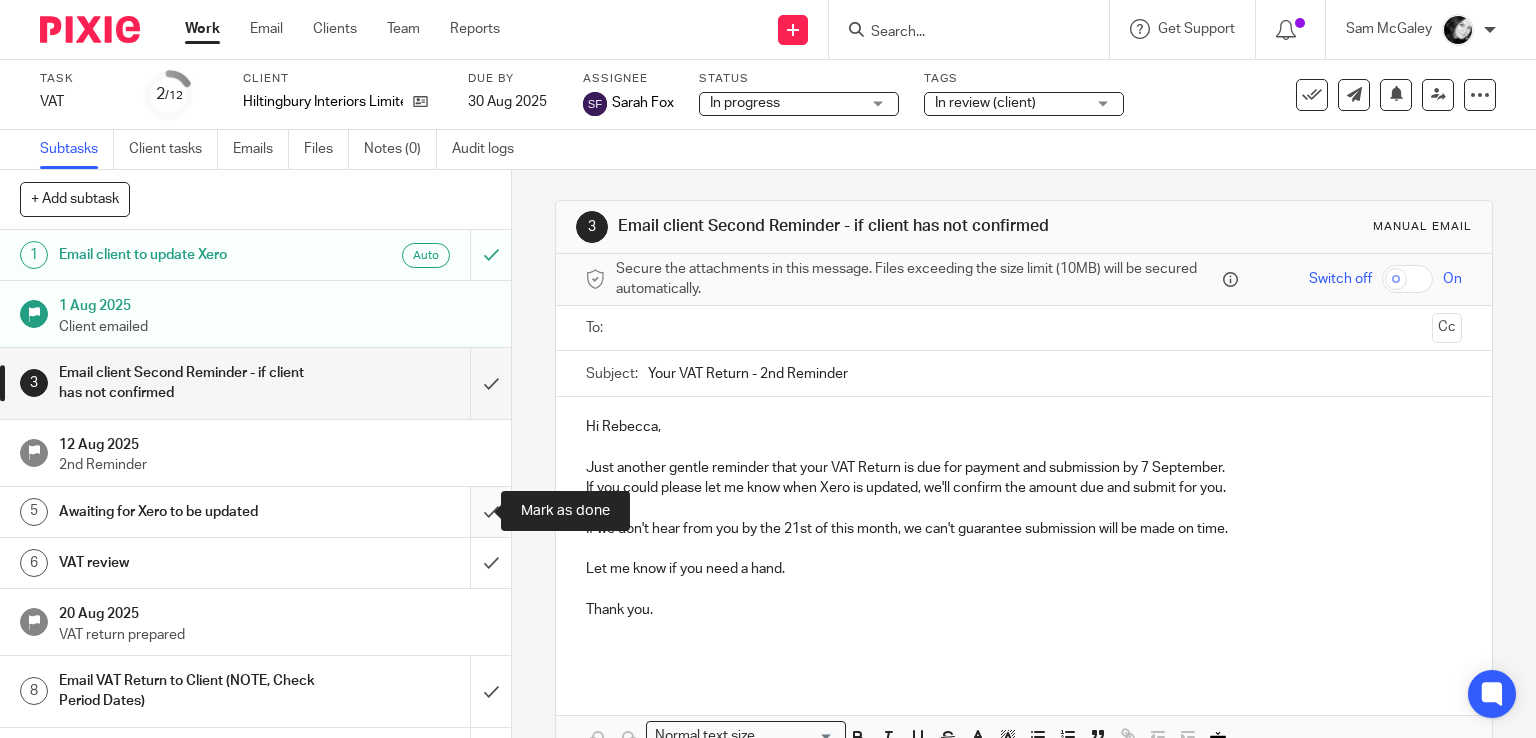 click at bounding box center [255, 512] 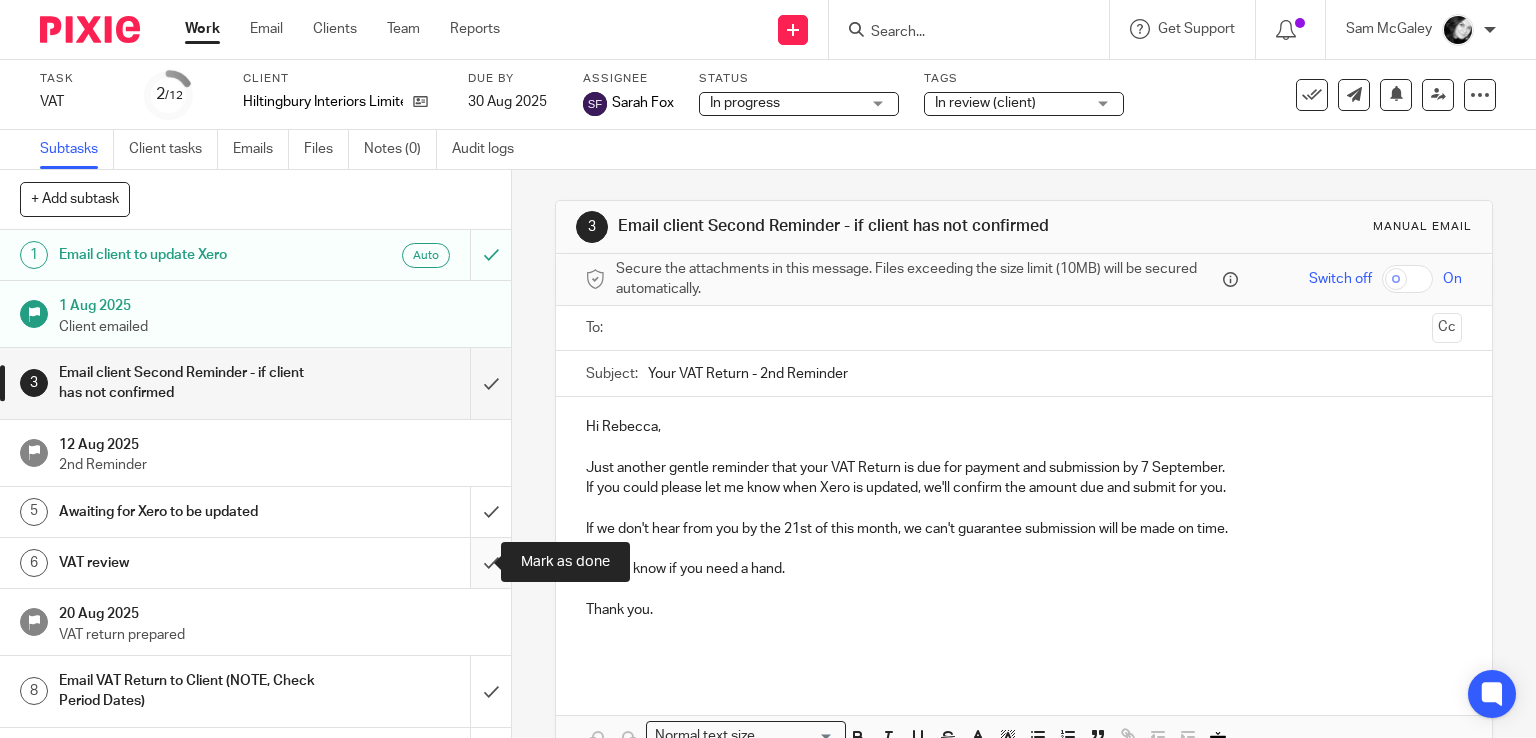 click at bounding box center [255, 563] 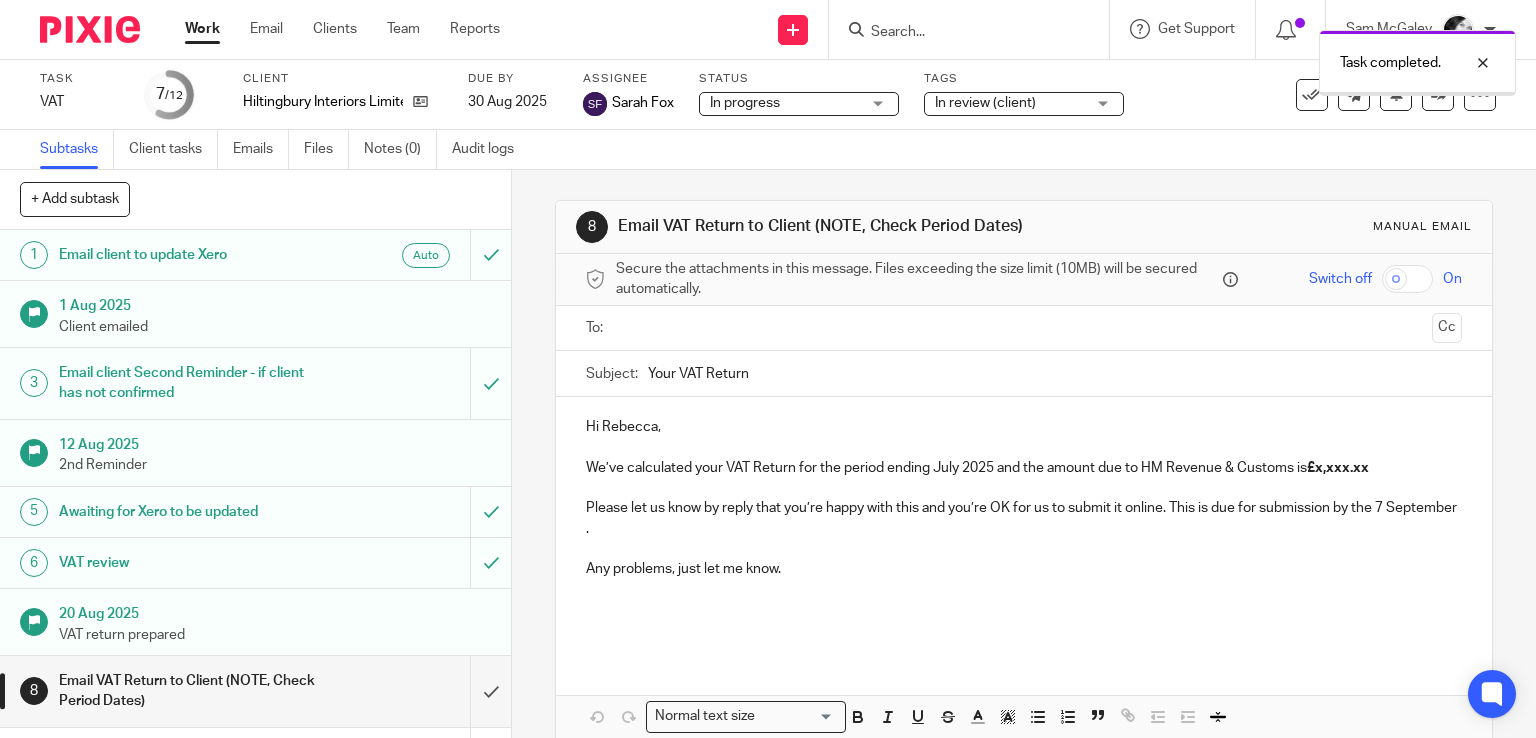 scroll, scrollTop: 0, scrollLeft: 0, axis: both 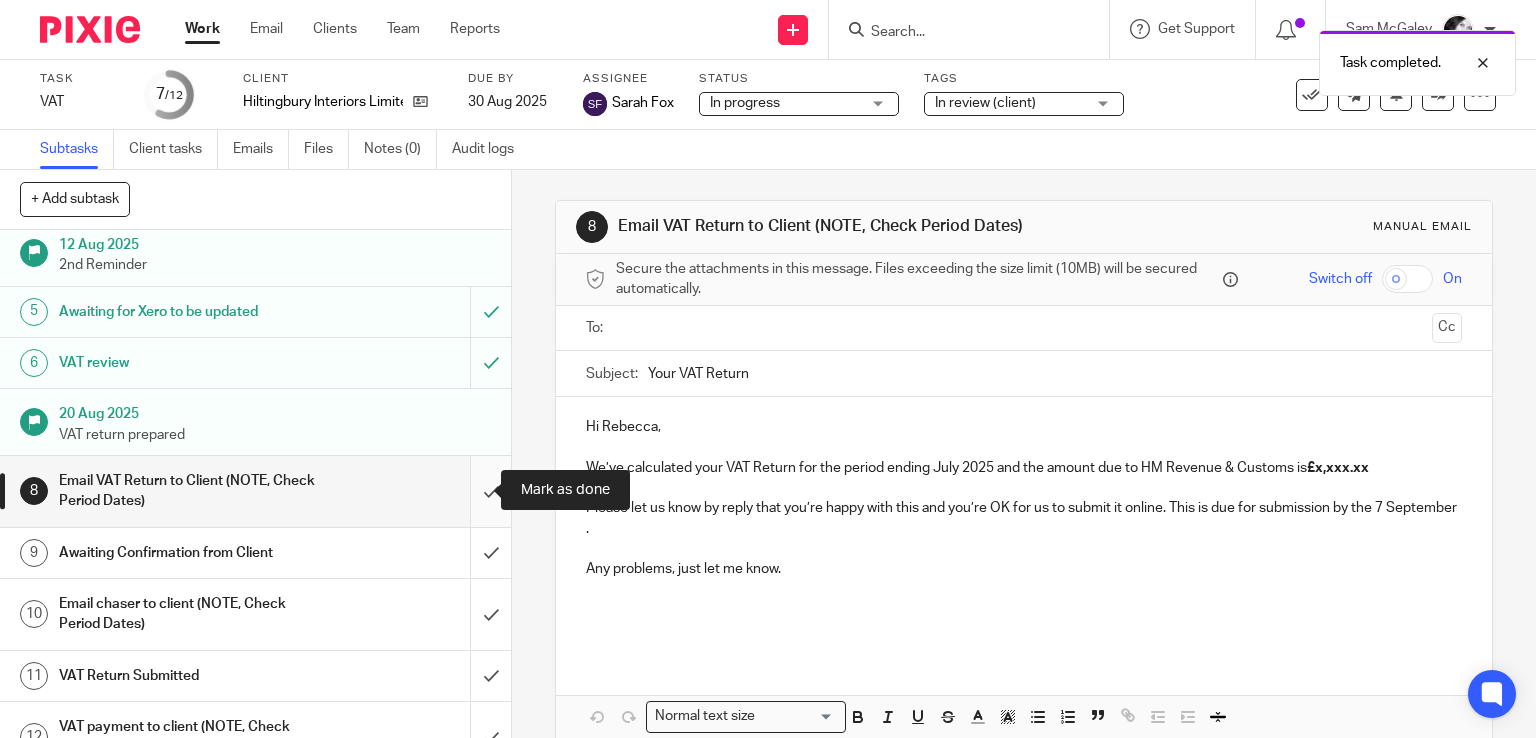 click at bounding box center (255, 491) 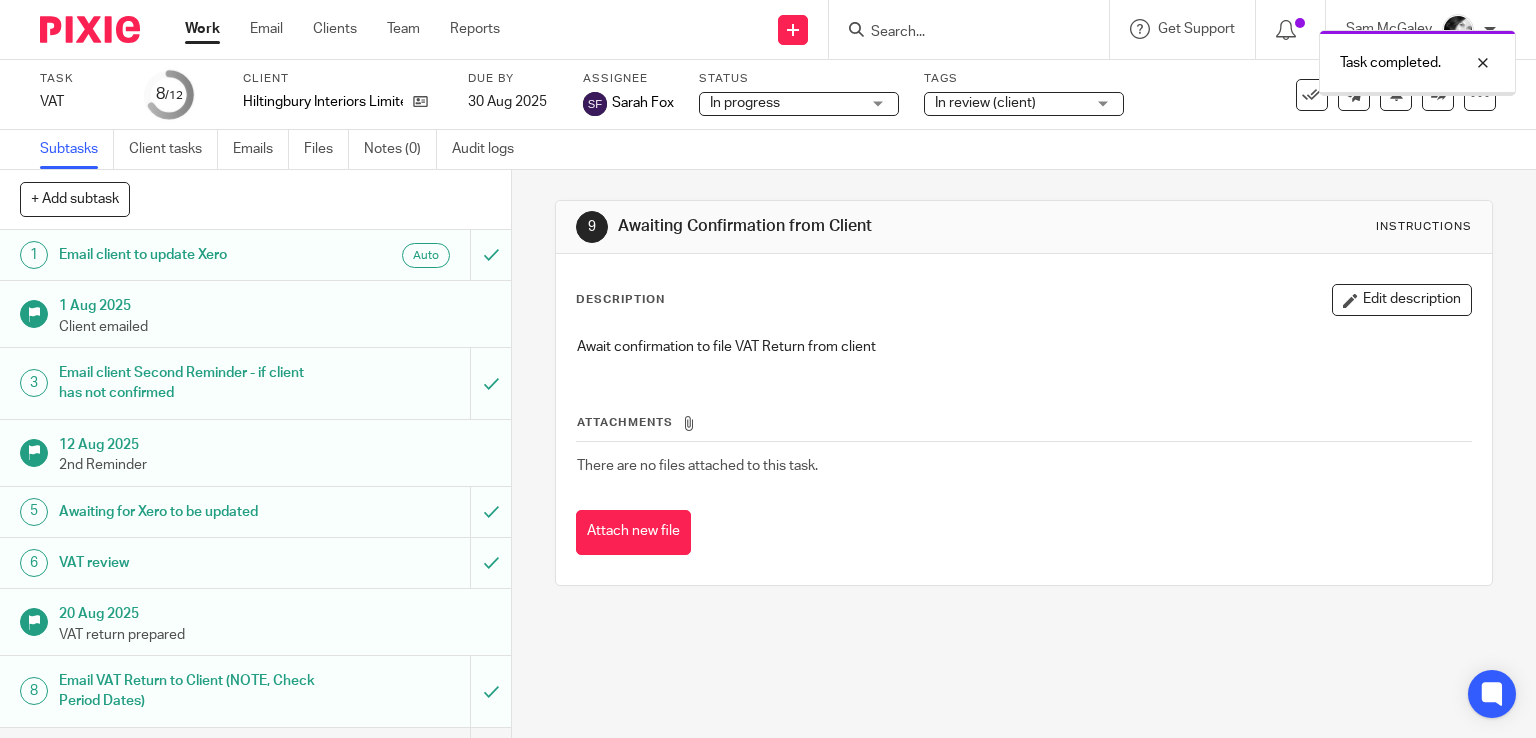 scroll, scrollTop: 0, scrollLeft: 0, axis: both 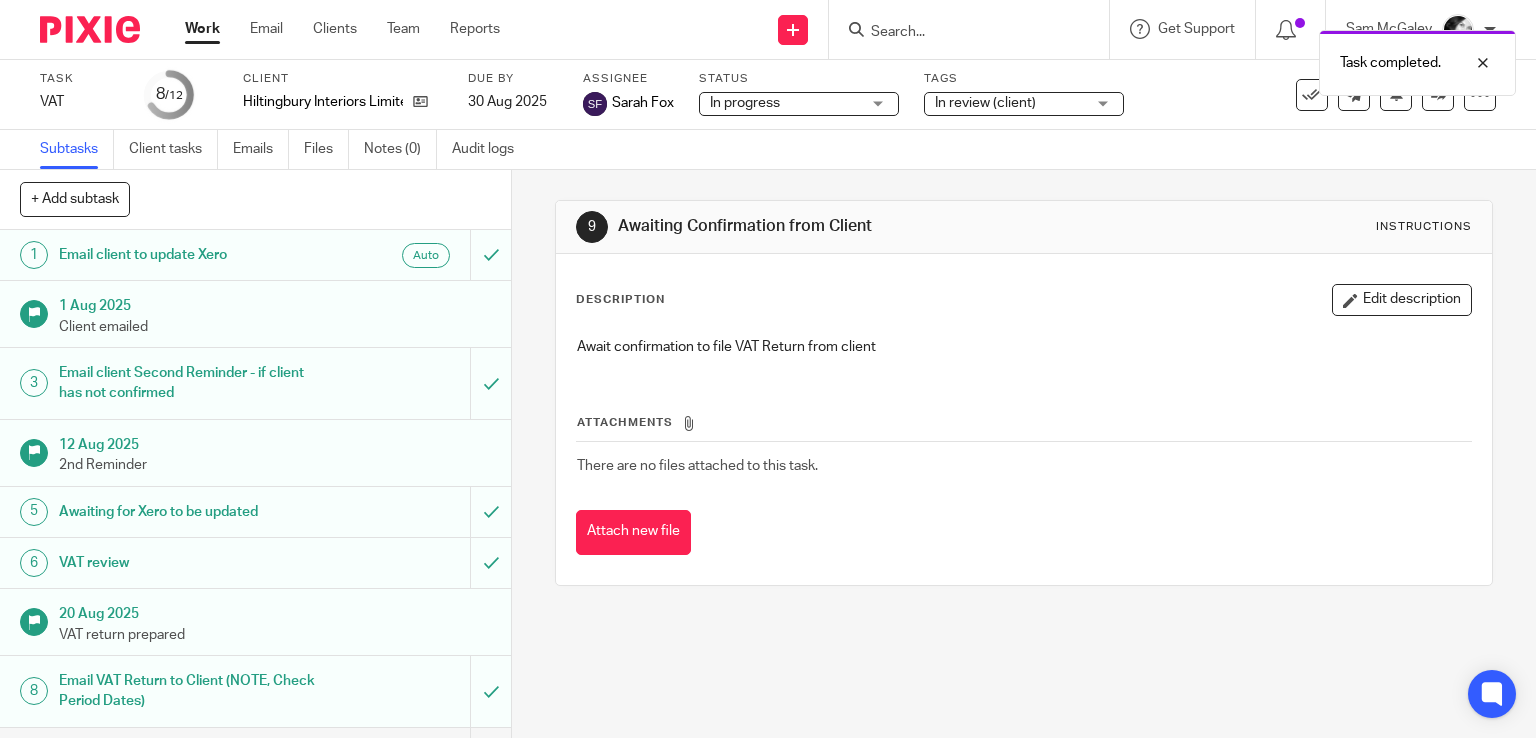 click on "Hiltingbury Interiors Limited" at bounding box center (343, 102) 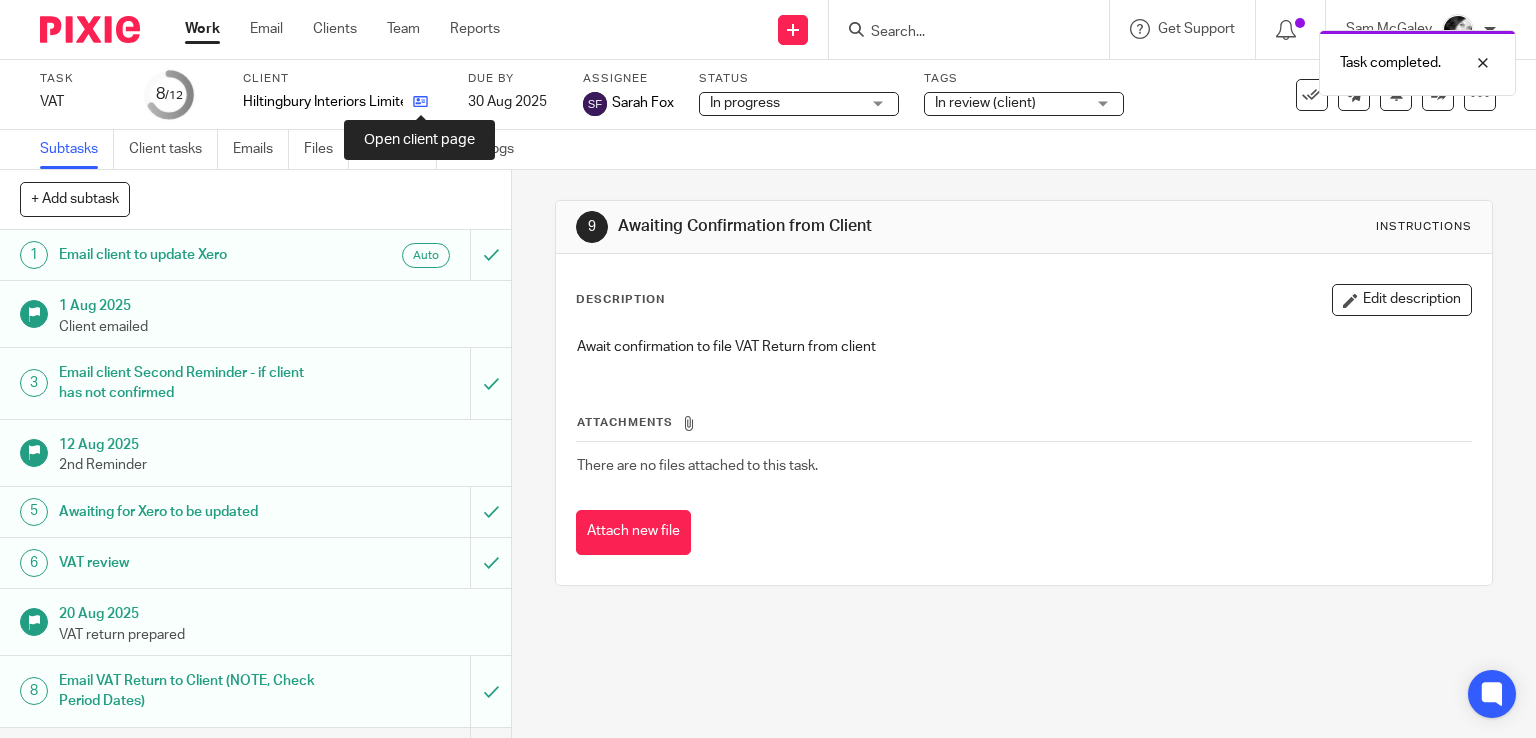 click at bounding box center [420, 101] 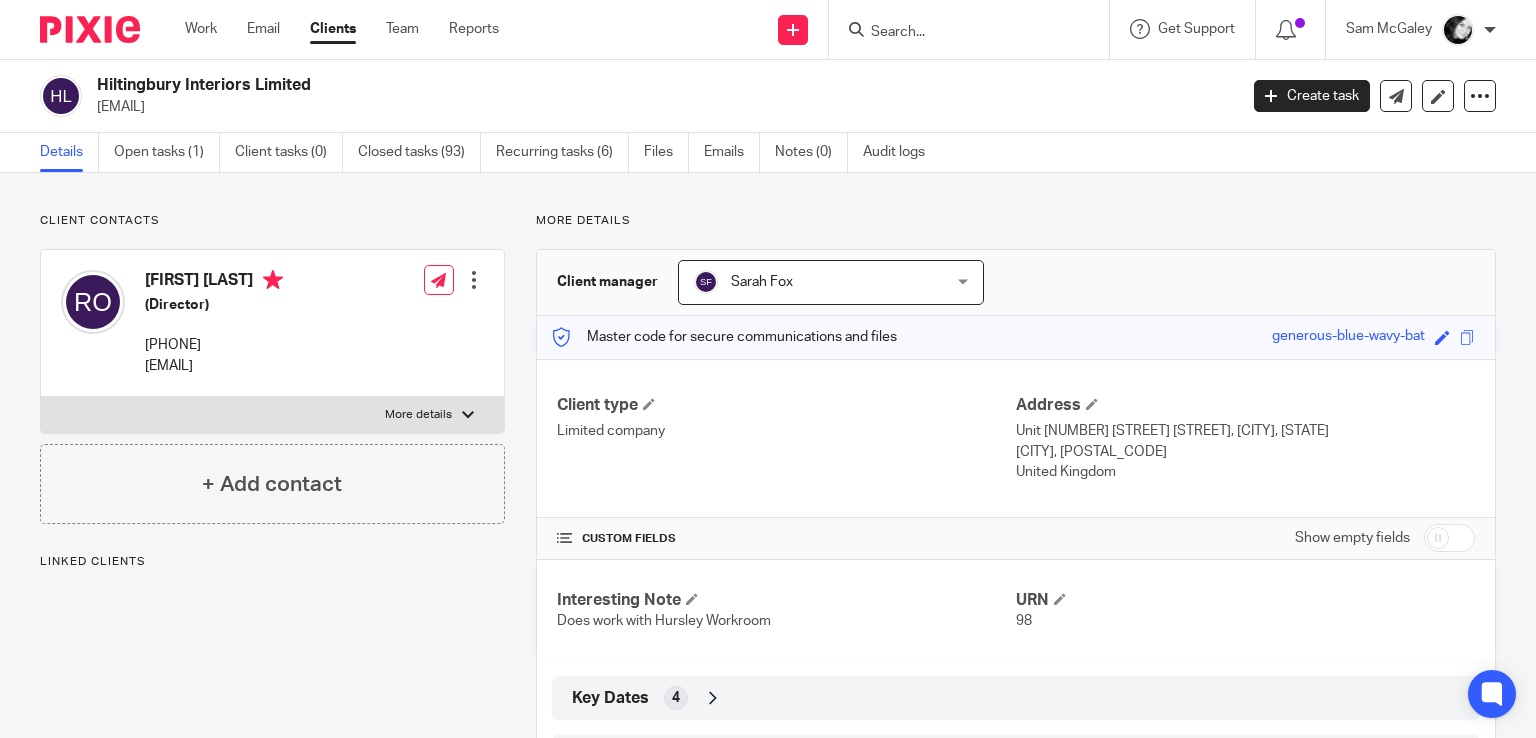 scroll, scrollTop: 0, scrollLeft: 0, axis: both 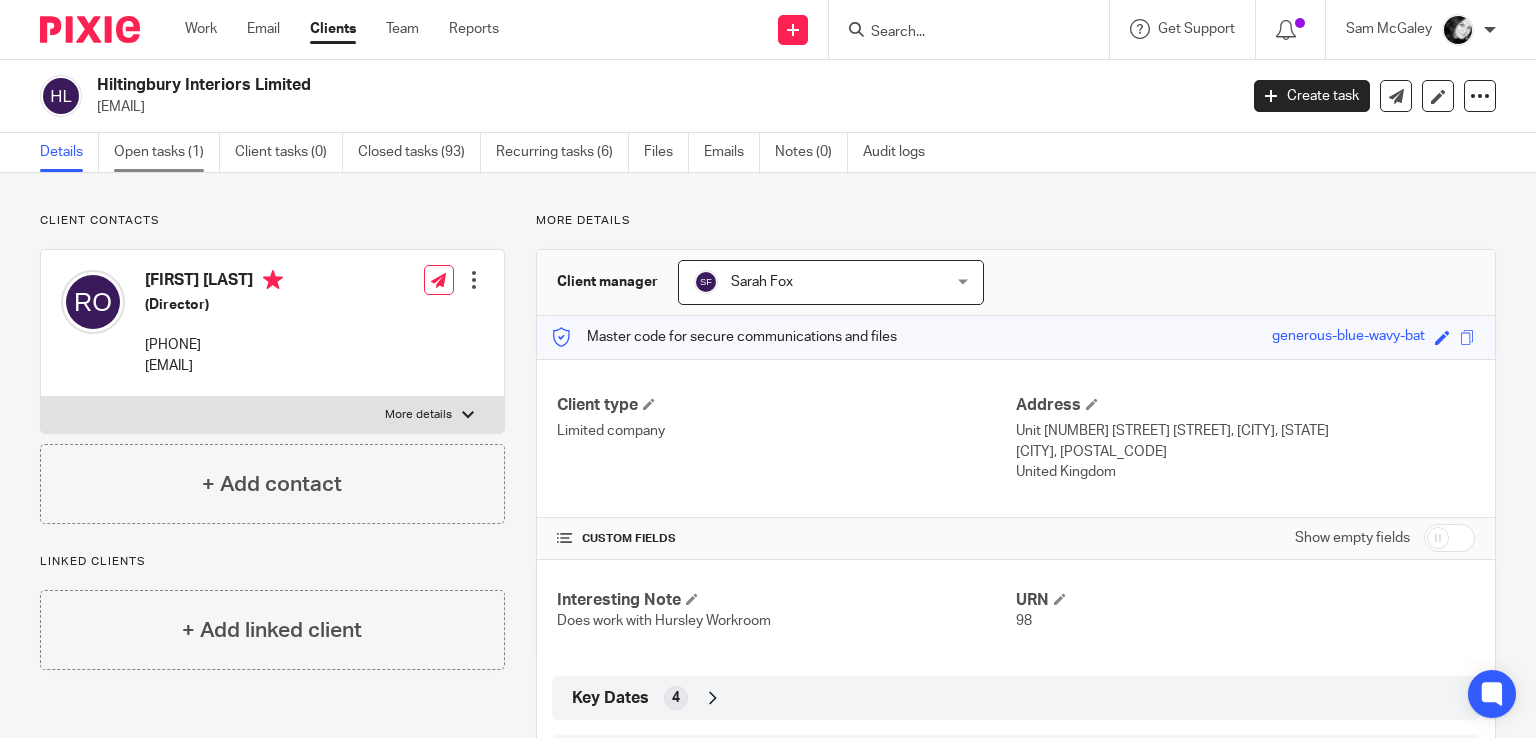 click on "Open tasks (1)" at bounding box center (167, 152) 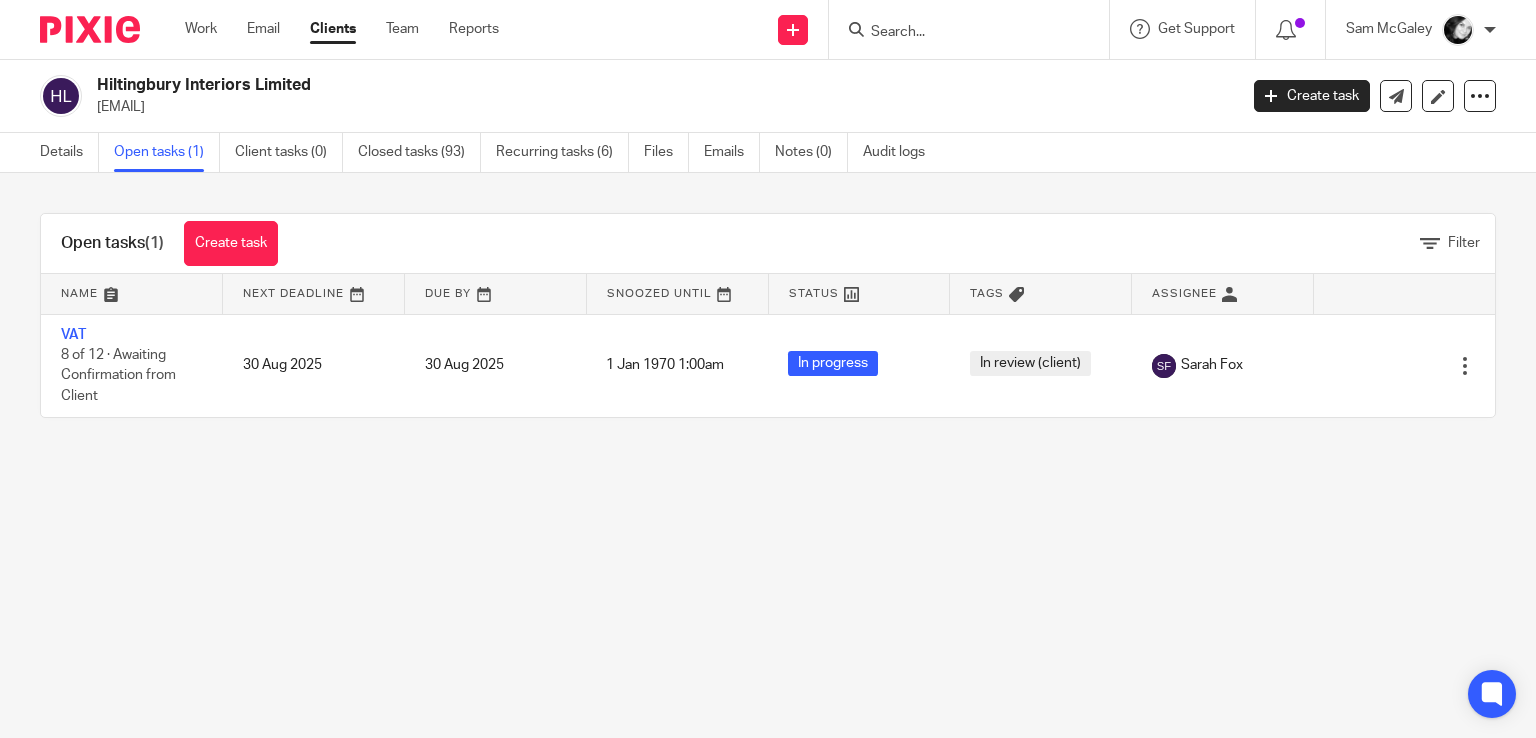 scroll, scrollTop: 0, scrollLeft: 0, axis: both 